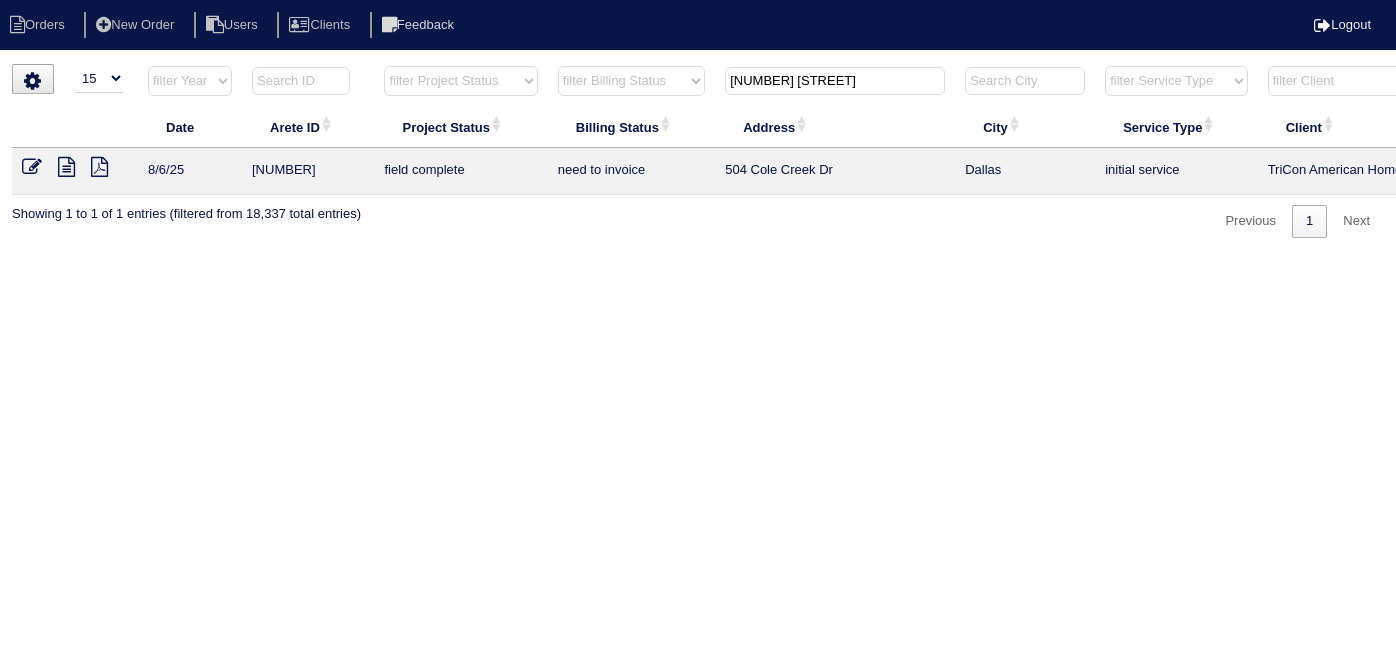 select on "15" 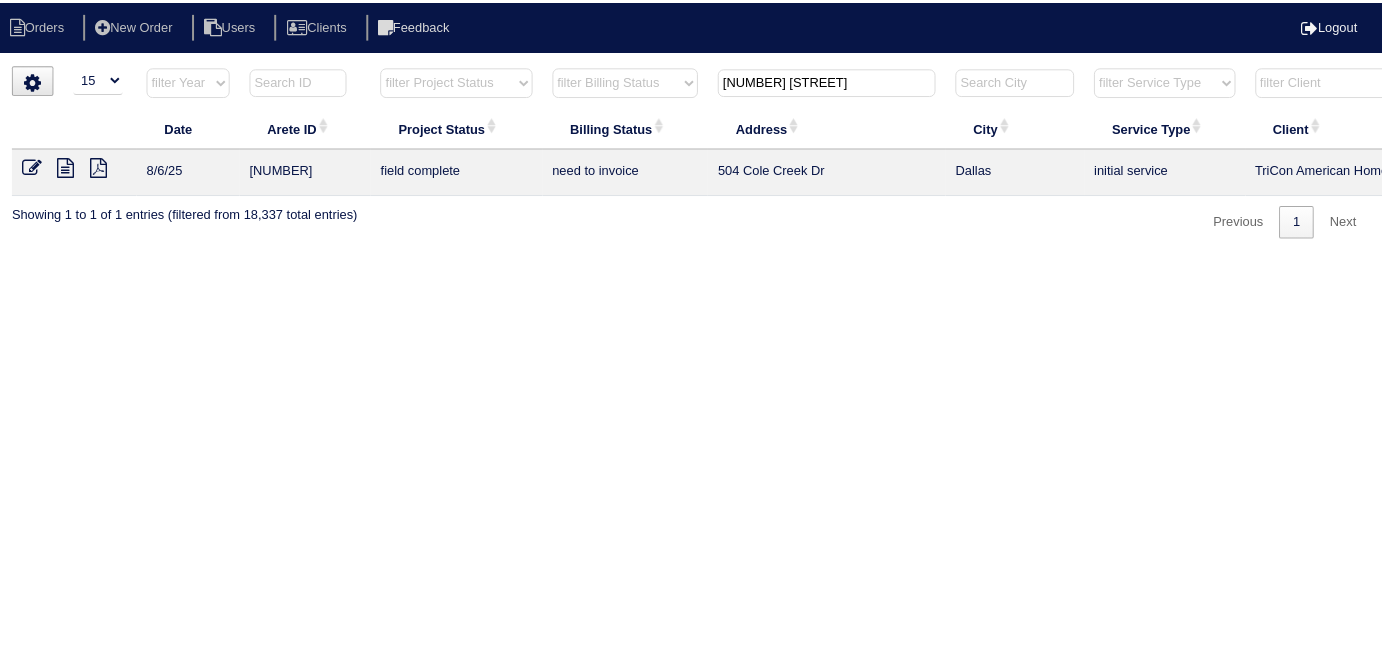 scroll, scrollTop: 0, scrollLeft: 348, axis: horizontal 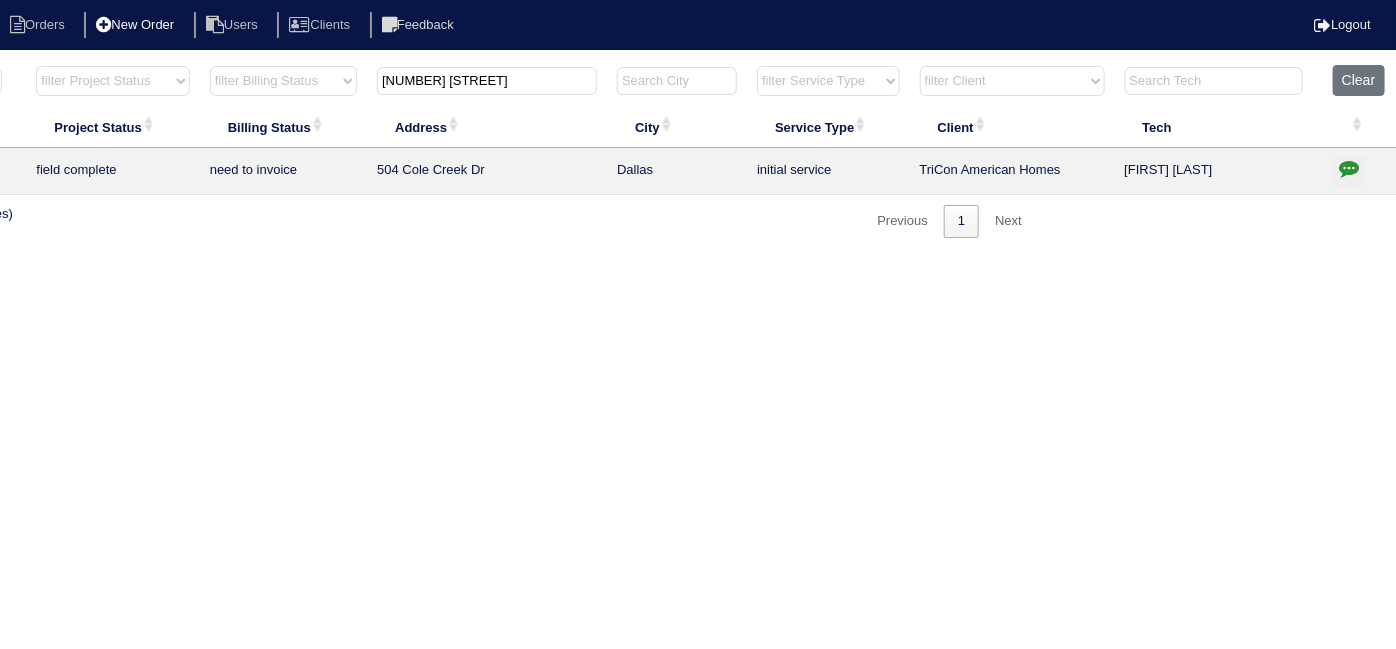 drag, startPoint x: 518, startPoint y: 90, endPoint x: 180, endPoint y: 38, distance: 341.9766 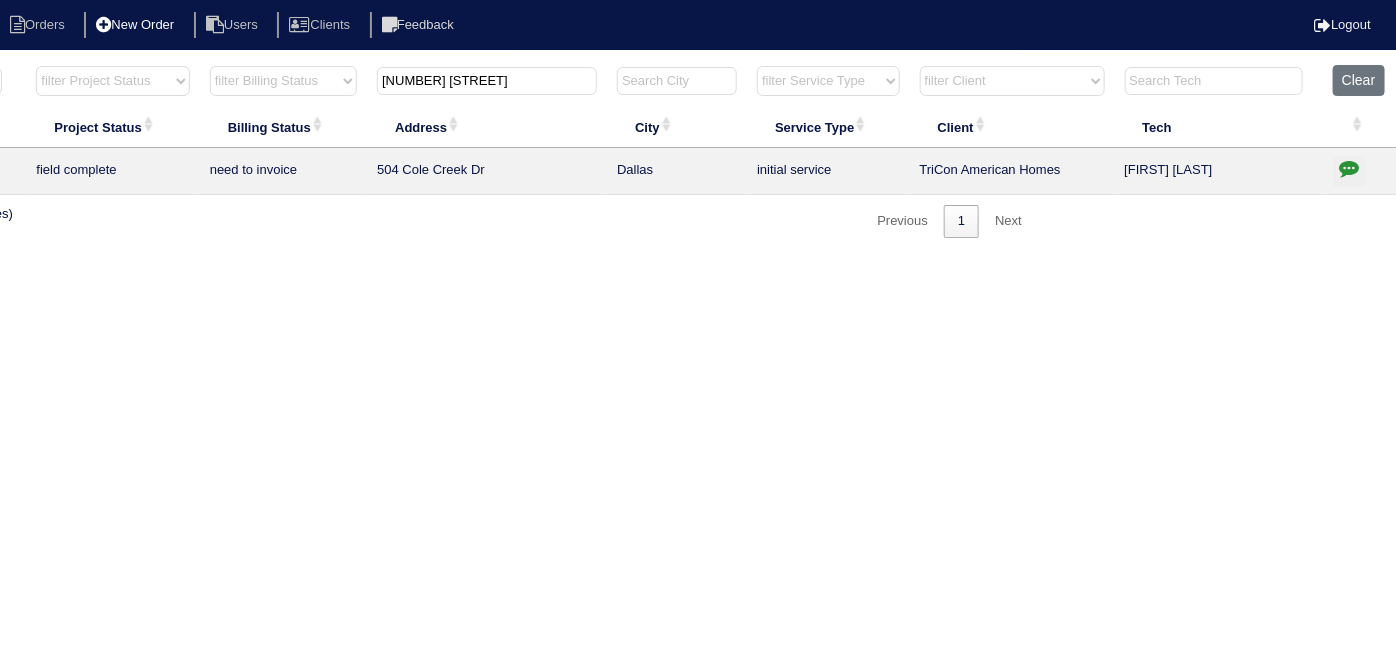 click on "Orders
New Order
Users
Clients
Feedback
Logout
Orders
New Order
Users
Clients
Message is blank.  Please add text or cancel.
Send Feedback
Cancel" at bounding box center (350, 129) 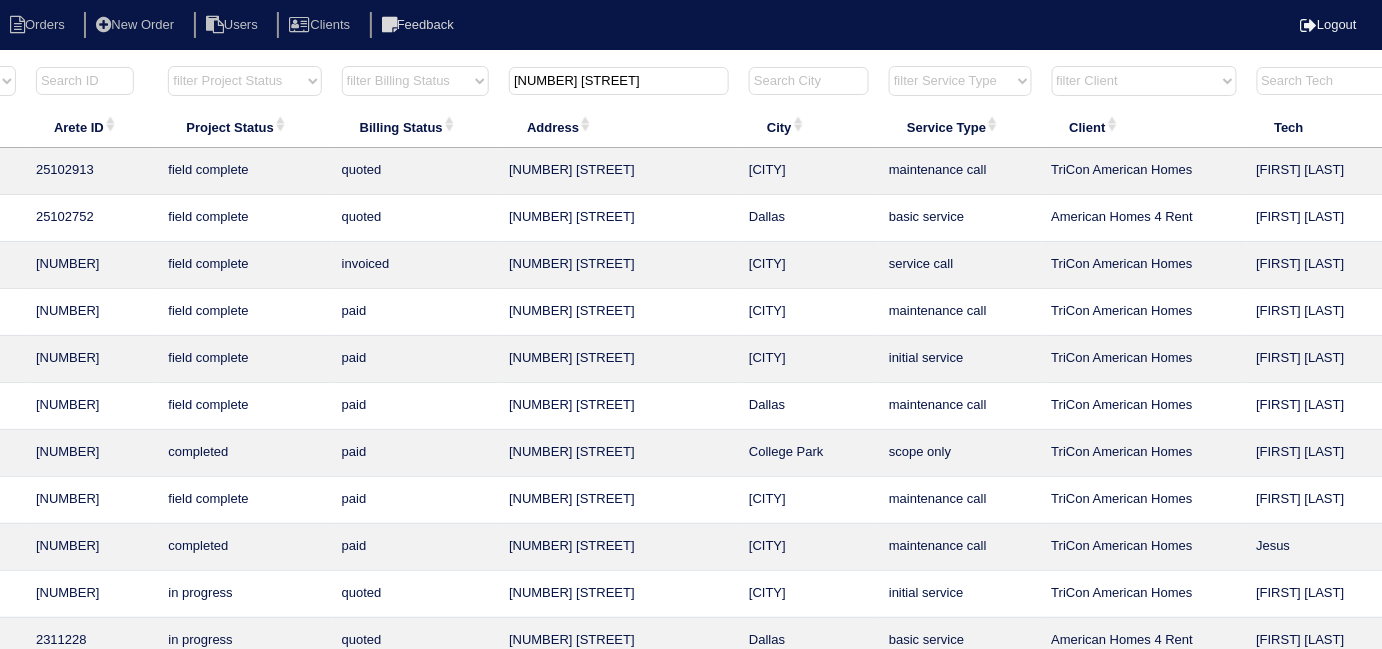 scroll, scrollTop: 0, scrollLeft: 0, axis: both 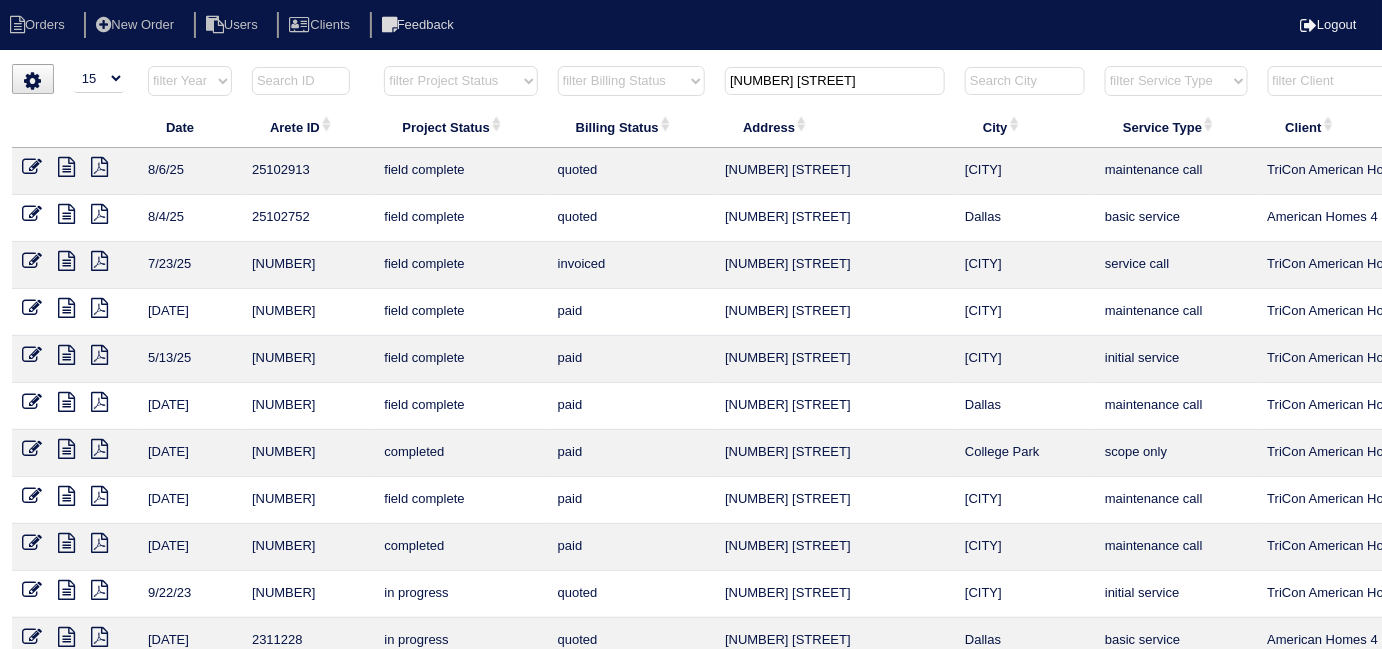 type on "100 s" 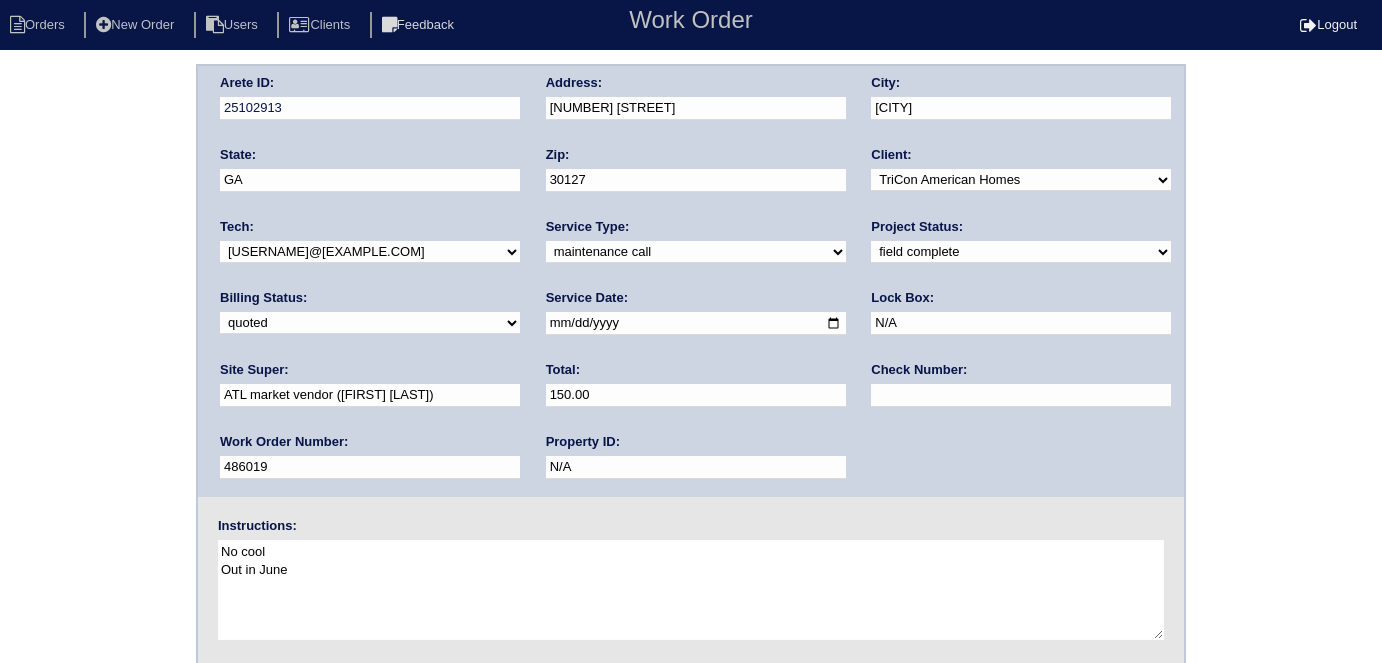 scroll, scrollTop: 0, scrollLeft: 0, axis: both 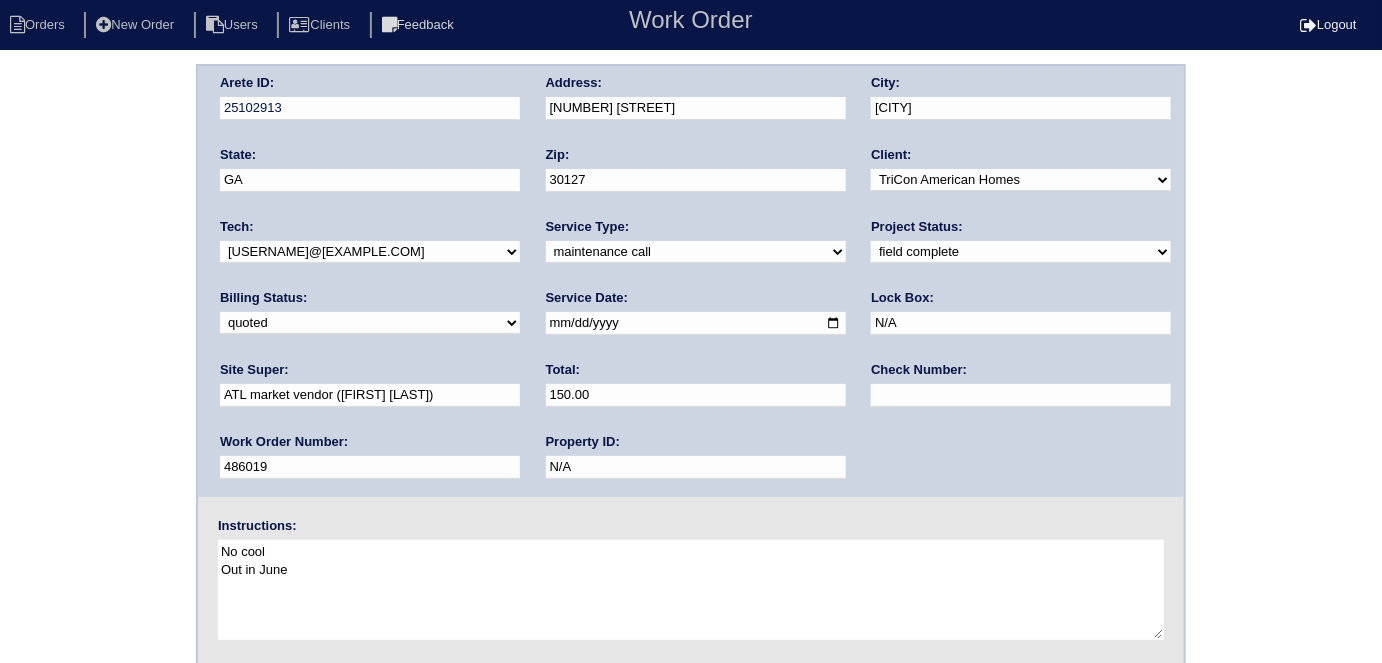 click on "need to quote
quoted
need to invoice
invoiced
paid
warranty
purchase order needed
unknown
in quickbooks" at bounding box center (370, 323) 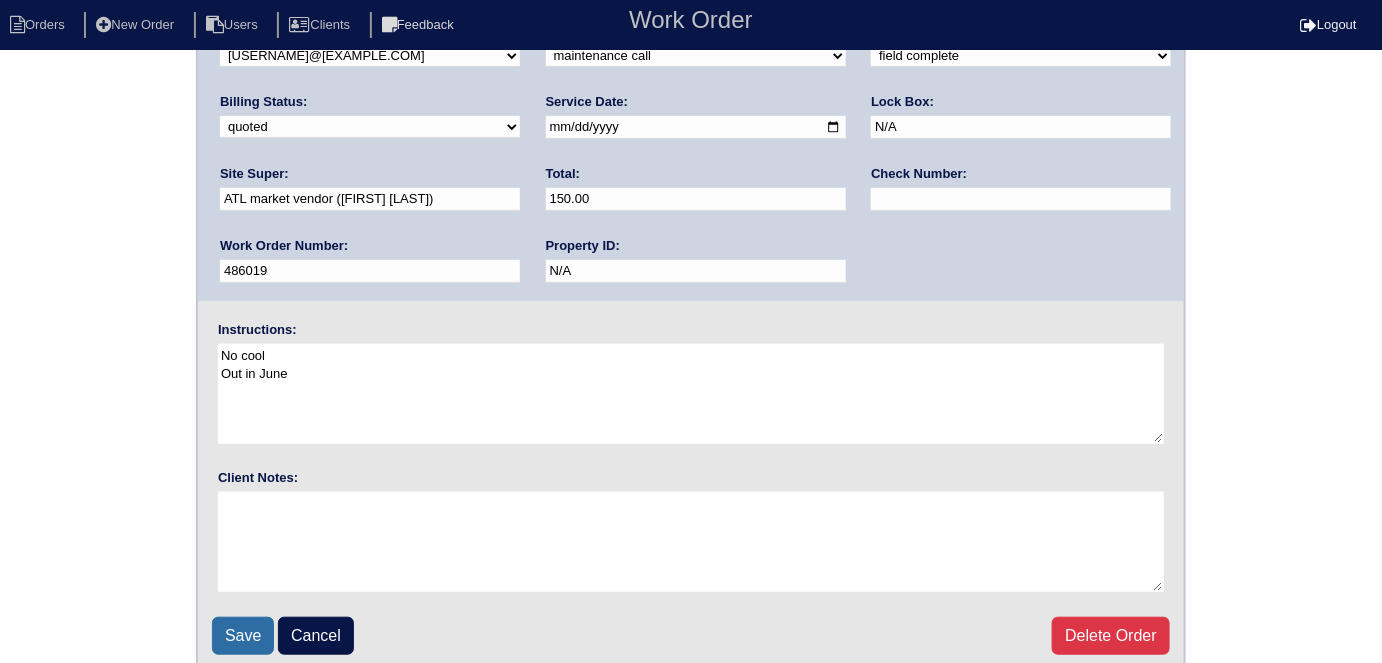 scroll, scrollTop: 205, scrollLeft: 0, axis: vertical 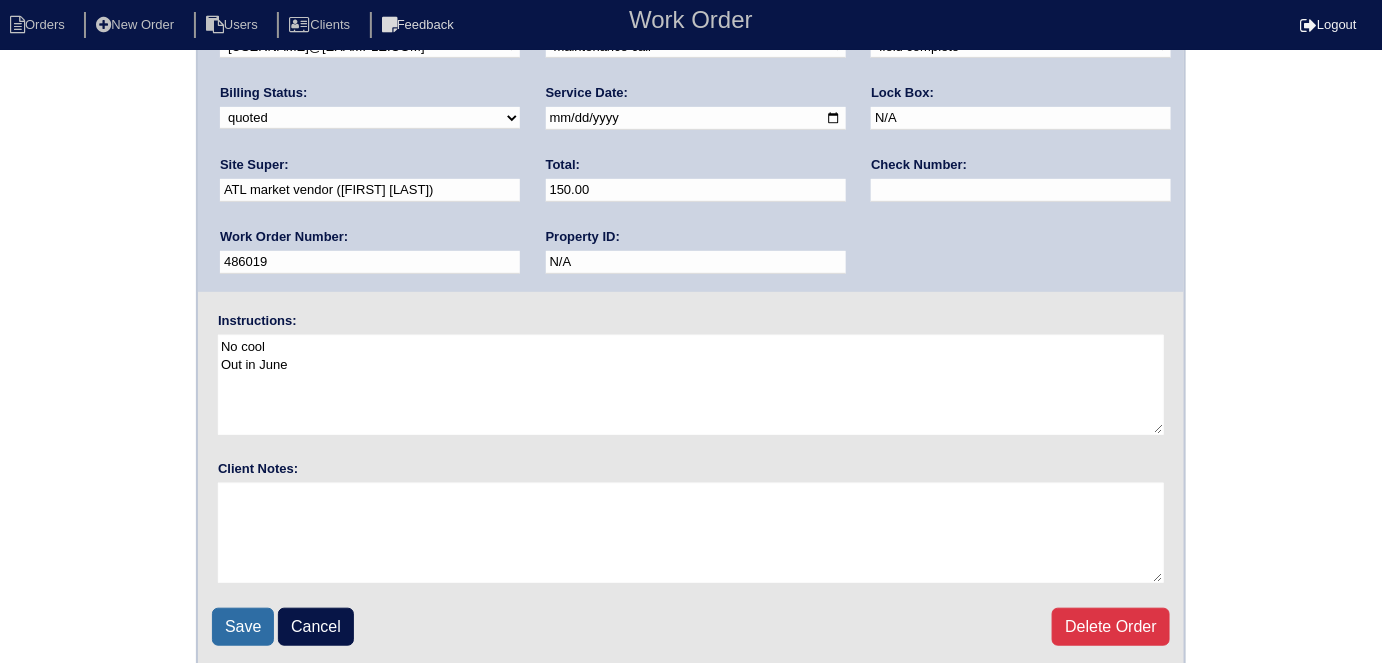 click on "Save" at bounding box center (243, 627) 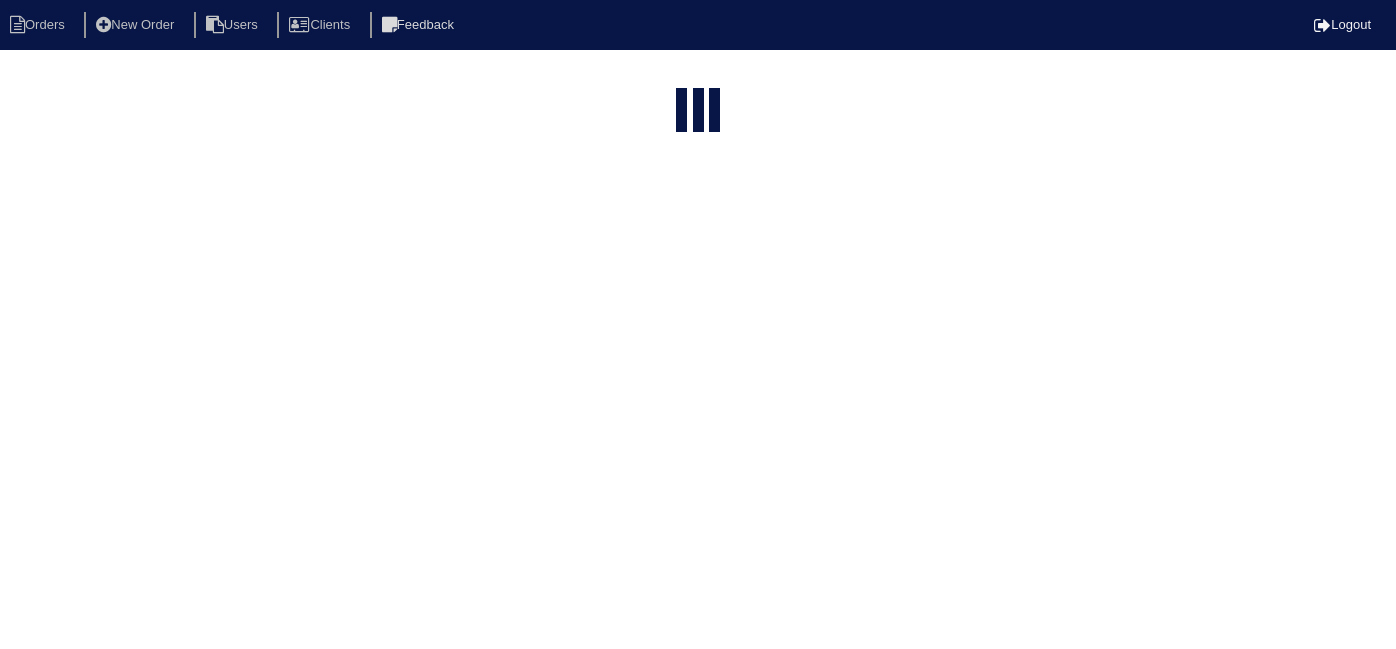 select on "15" 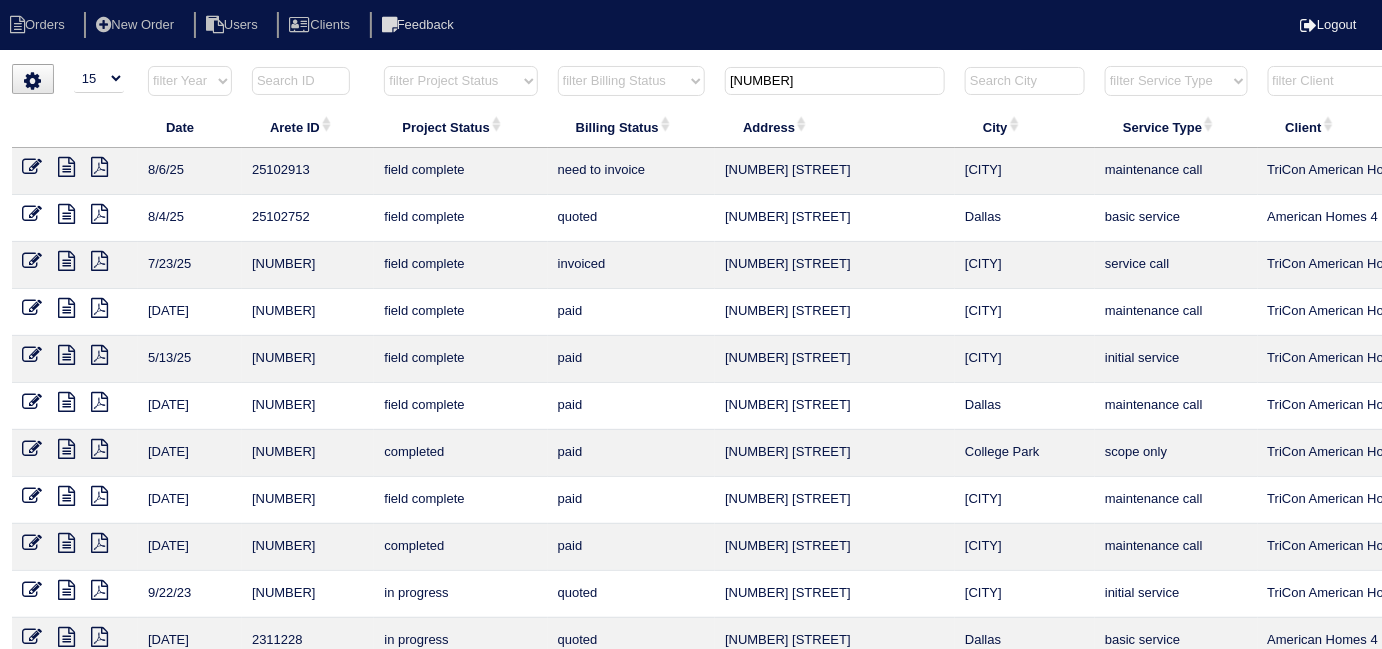 drag, startPoint x: 797, startPoint y: 73, endPoint x: 678, endPoint y: 71, distance: 119.01681 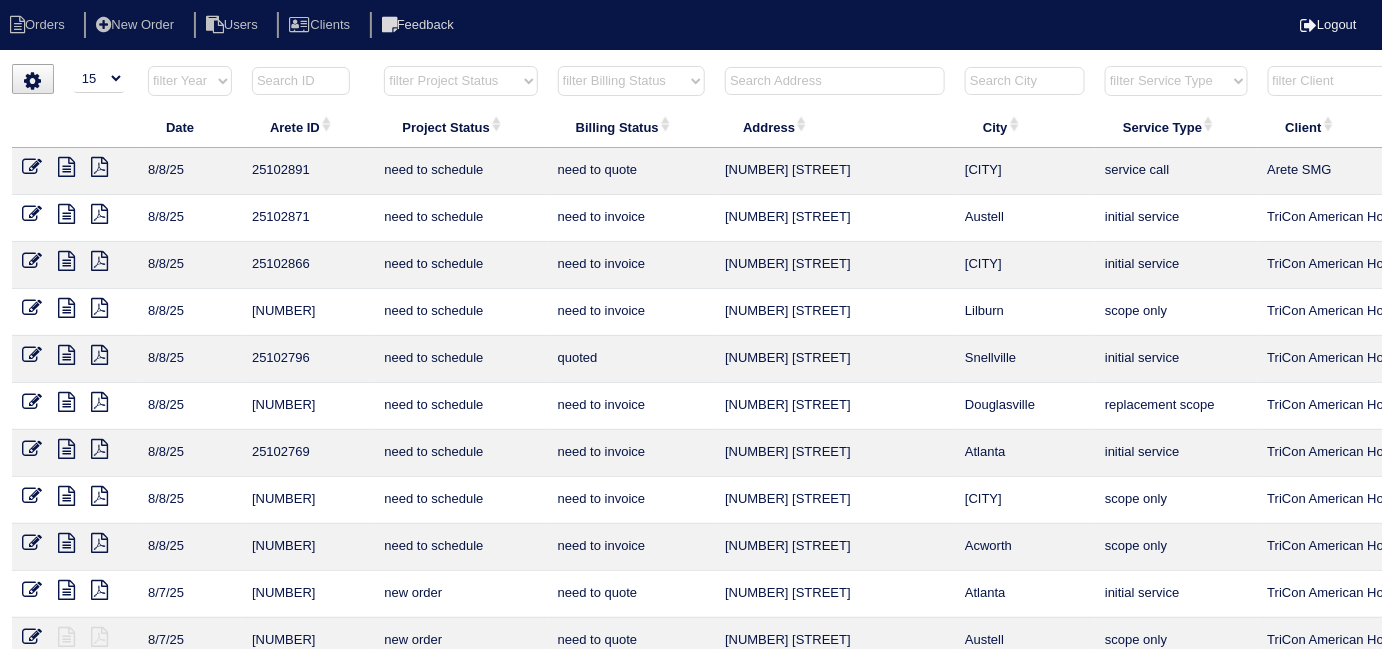 click at bounding box center (835, 81) 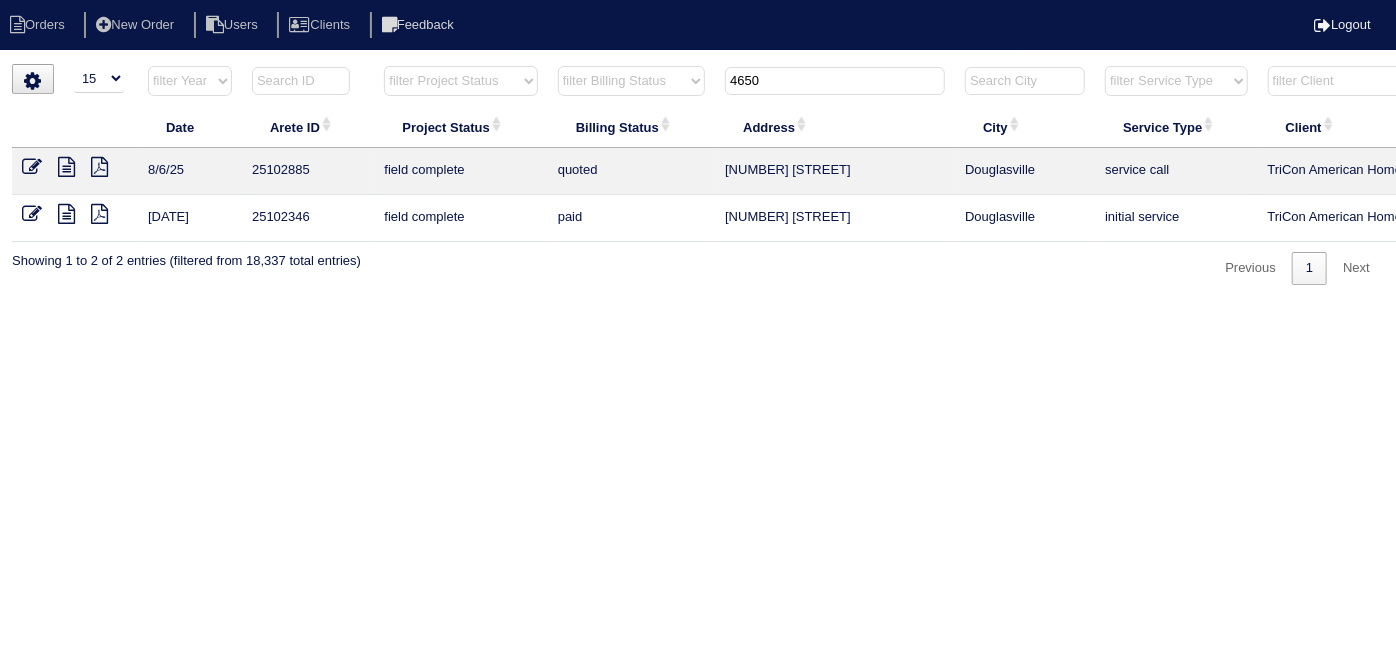 type on "4650" 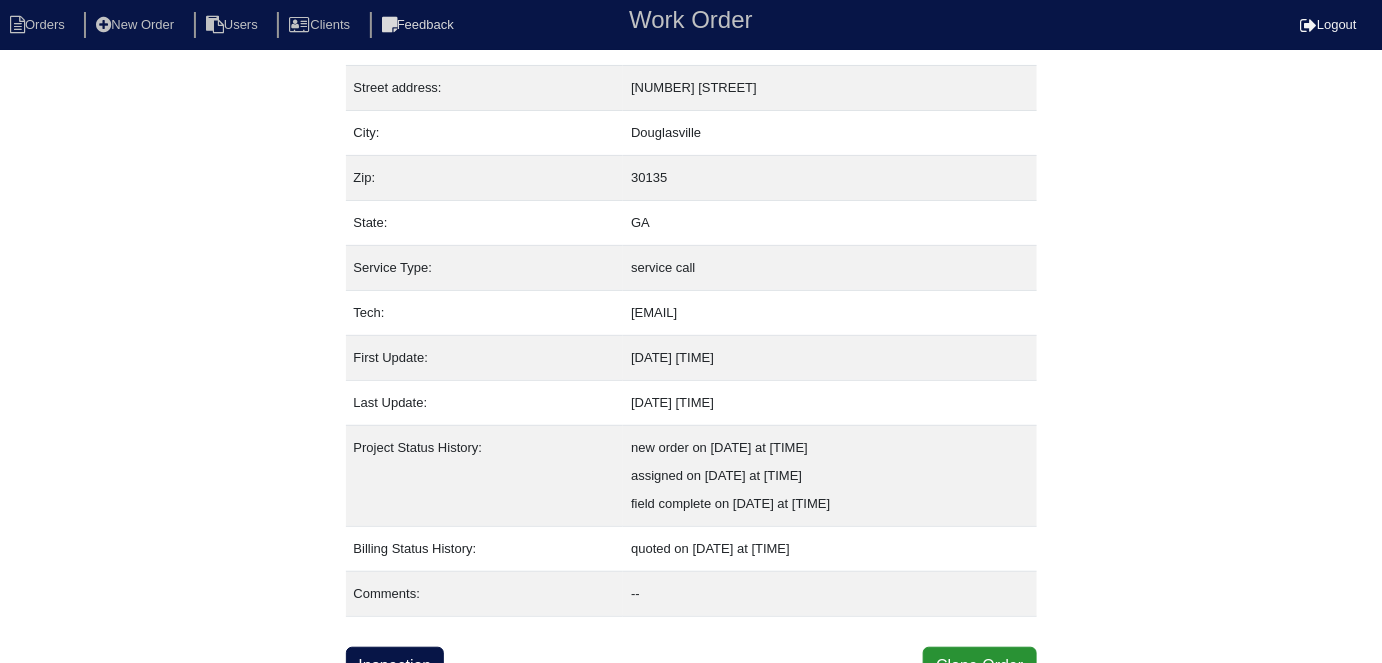 scroll, scrollTop: 88, scrollLeft: 0, axis: vertical 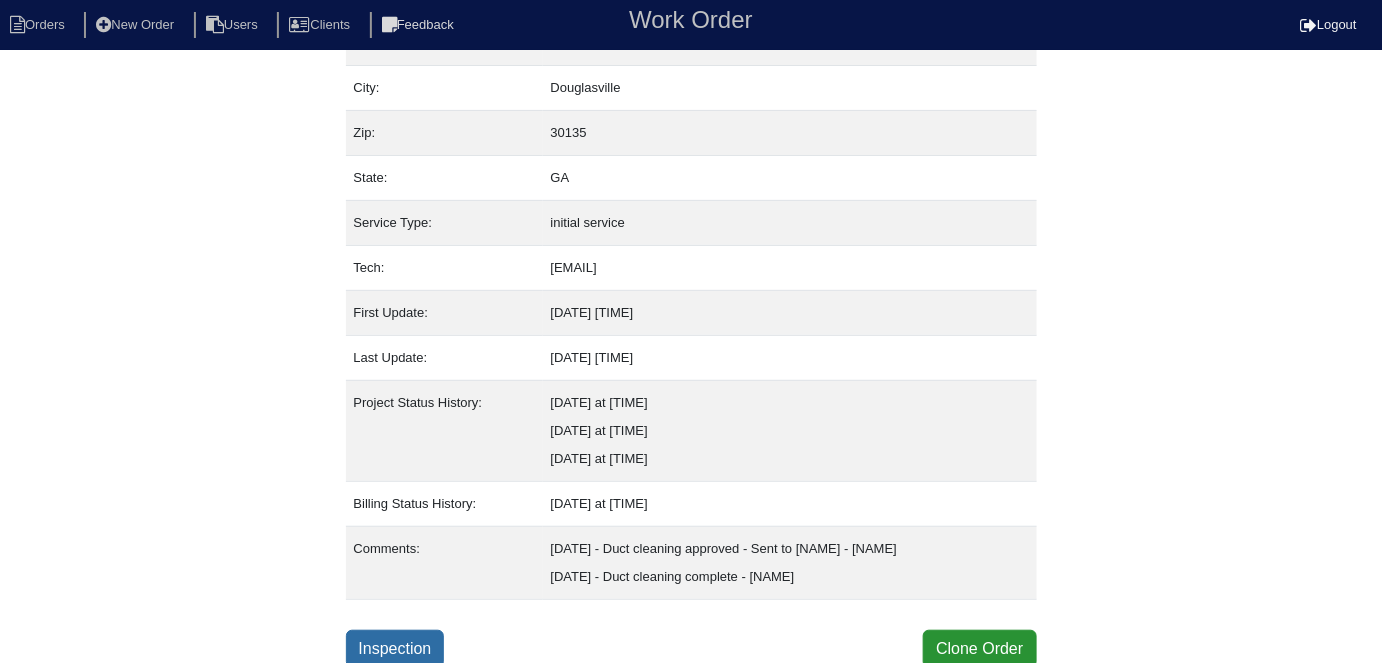 click on "Inspection" at bounding box center [395, 649] 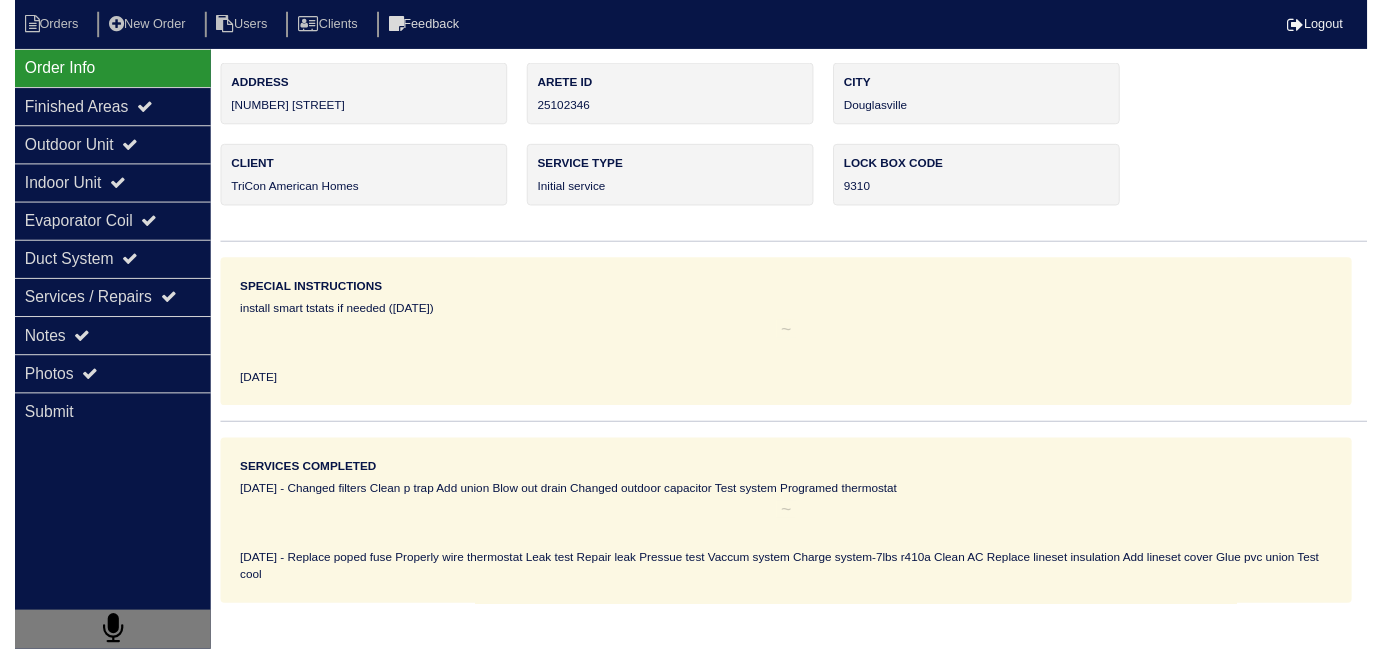 scroll, scrollTop: 0, scrollLeft: 0, axis: both 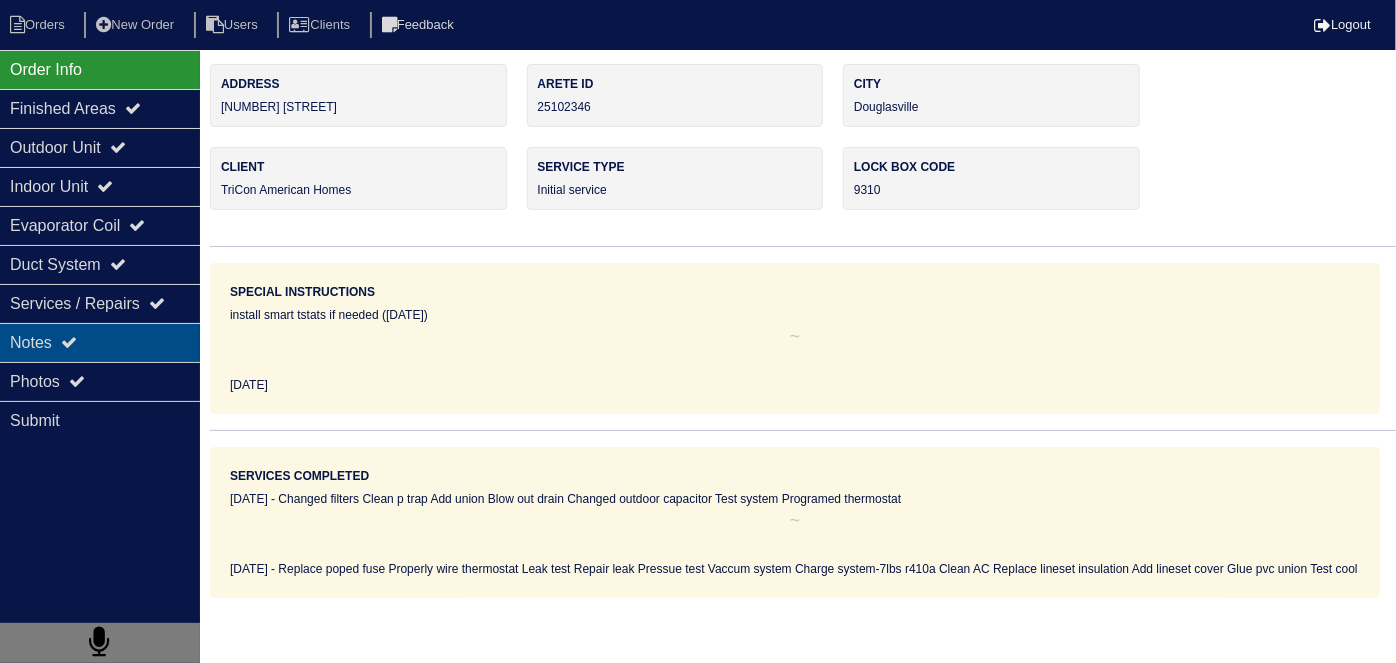 click on "Notes" at bounding box center [100, 342] 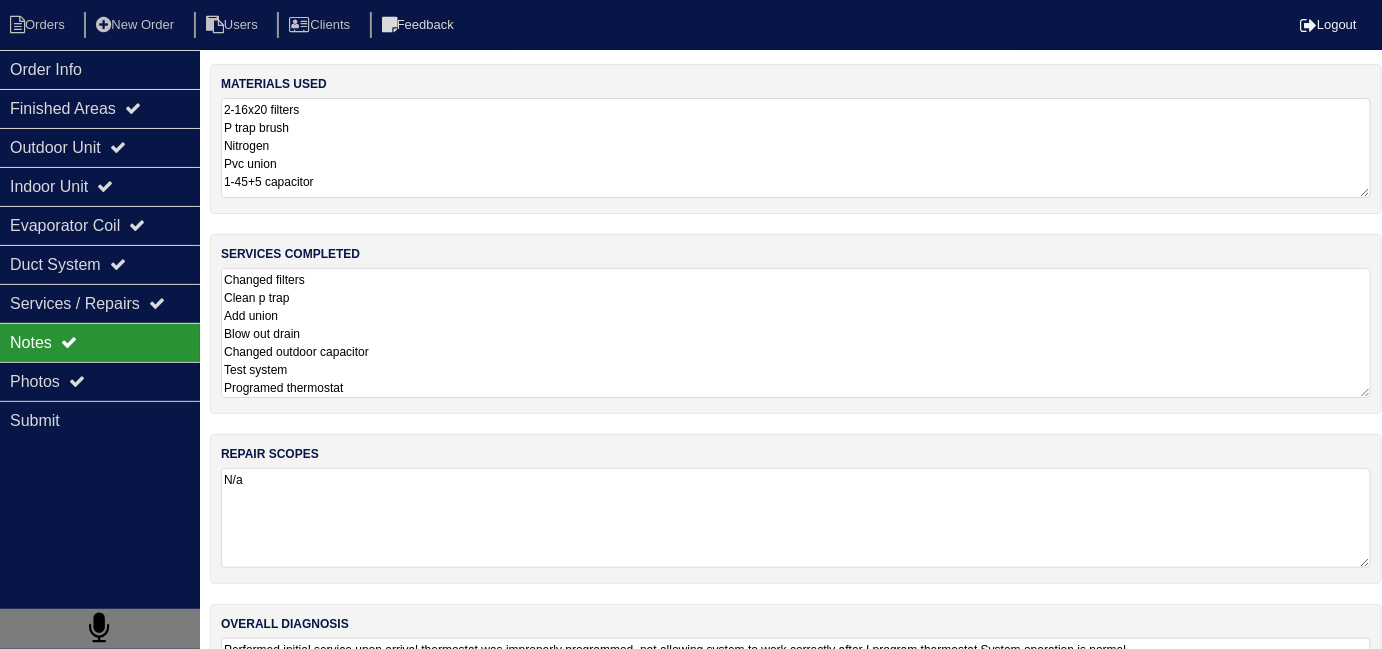 click on "Changed filters
Clean p trap
Add union
Blow out drain
Changed outdoor capacitor
Test system
Programed thermostat" at bounding box center [796, 333] 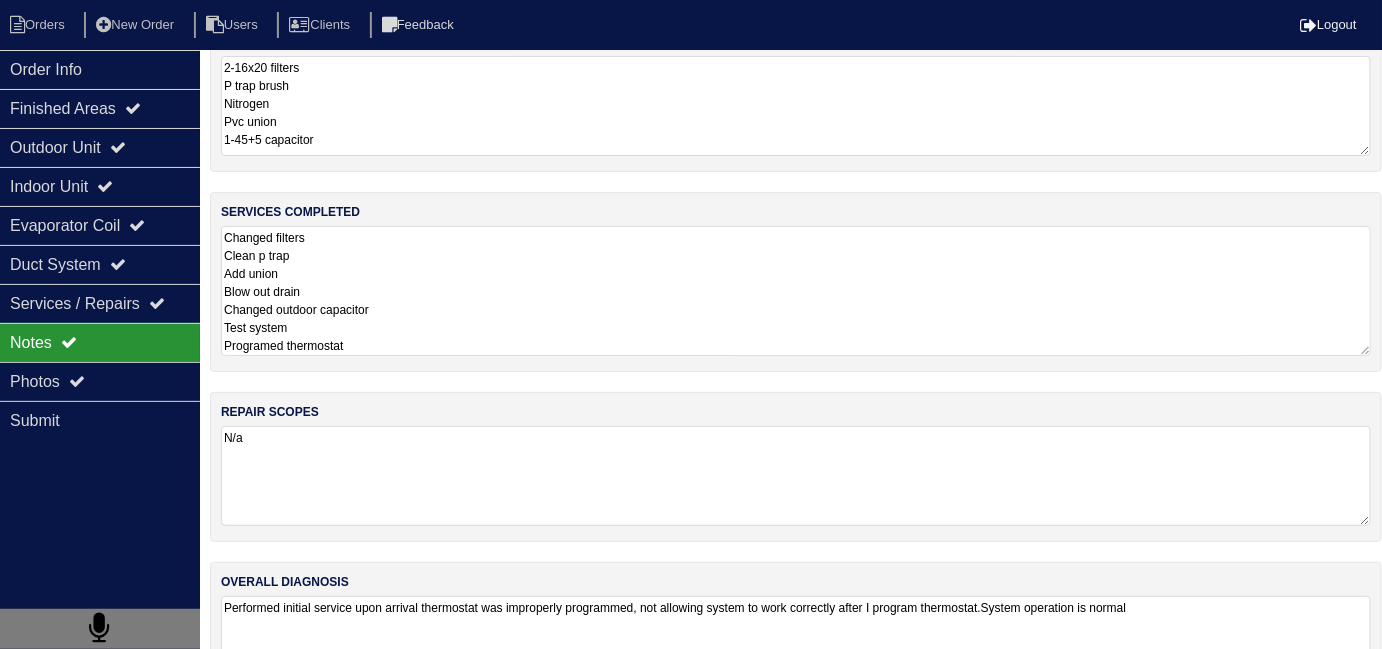 scroll, scrollTop: 119, scrollLeft: 0, axis: vertical 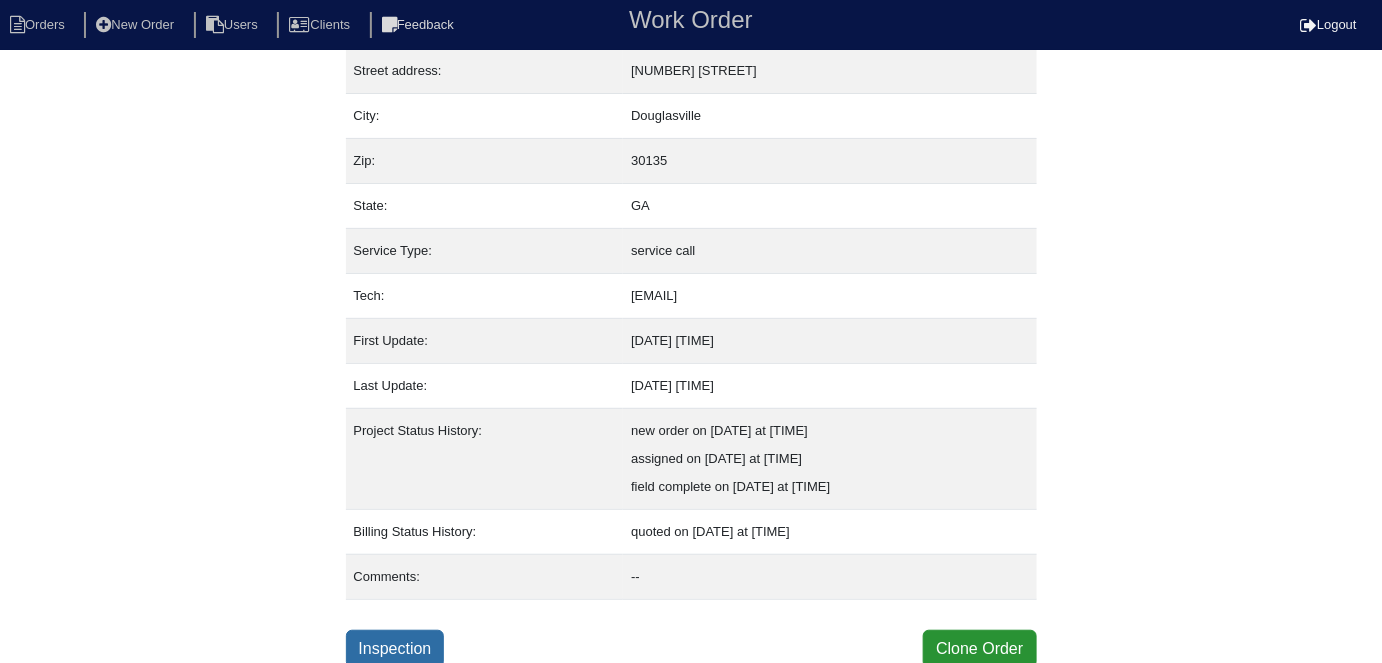 click on "Inspection" at bounding box center [395, 649] 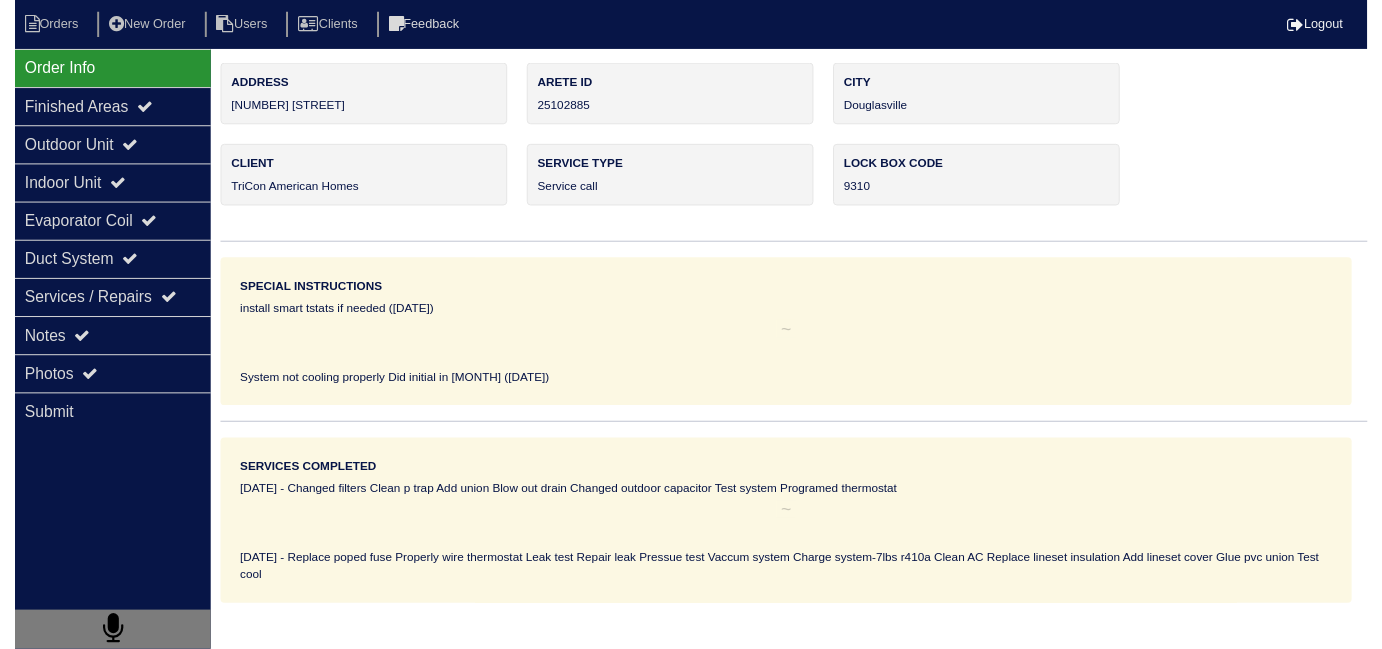 scroll, scrollTop: 0, scrollLeft: 0, axis: both 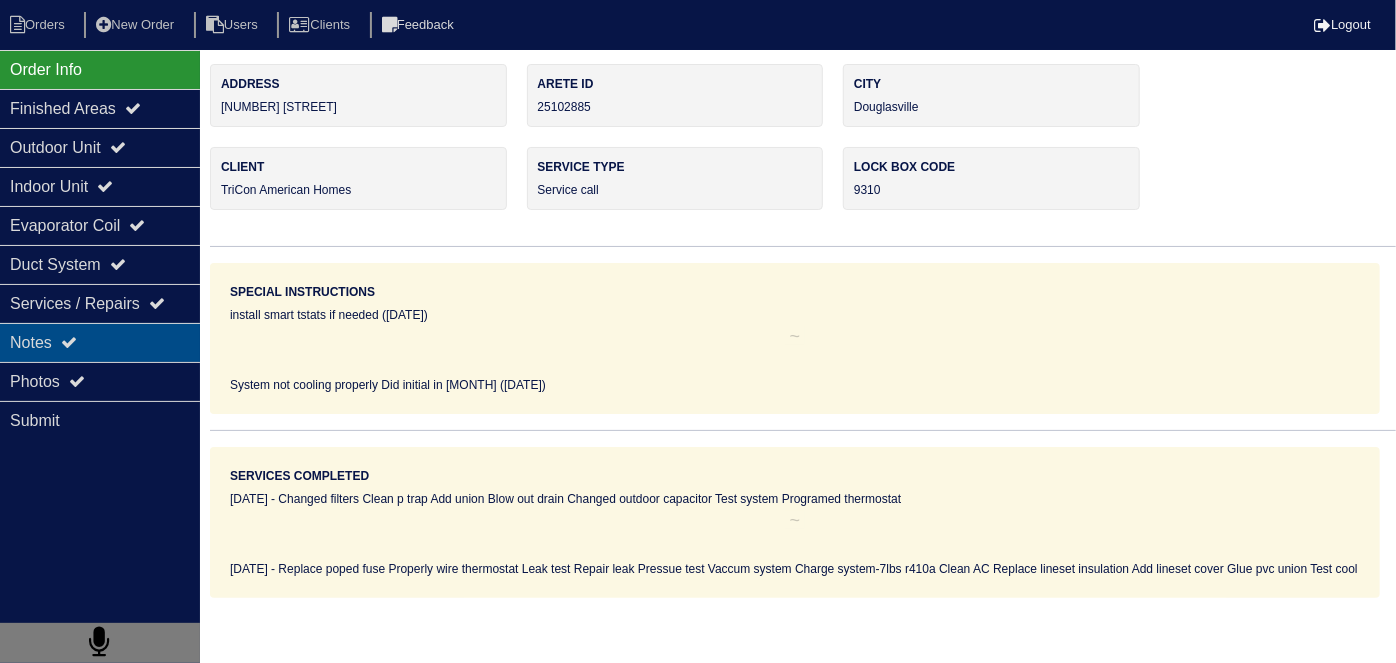 click on "Notes" at bounding box center (100, 342) 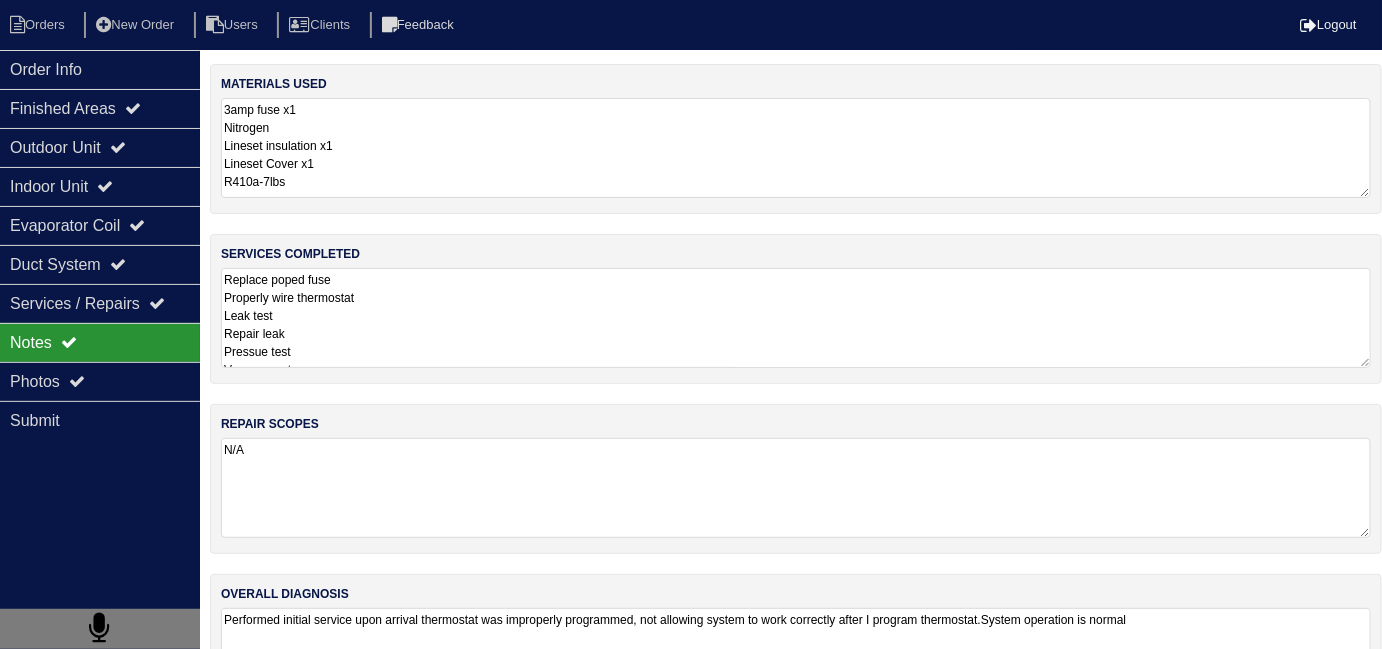 drag, startPoint x: 431, startPoint y: 343, endPoint x: 448, endPoint y: 336, distance: 18.384777 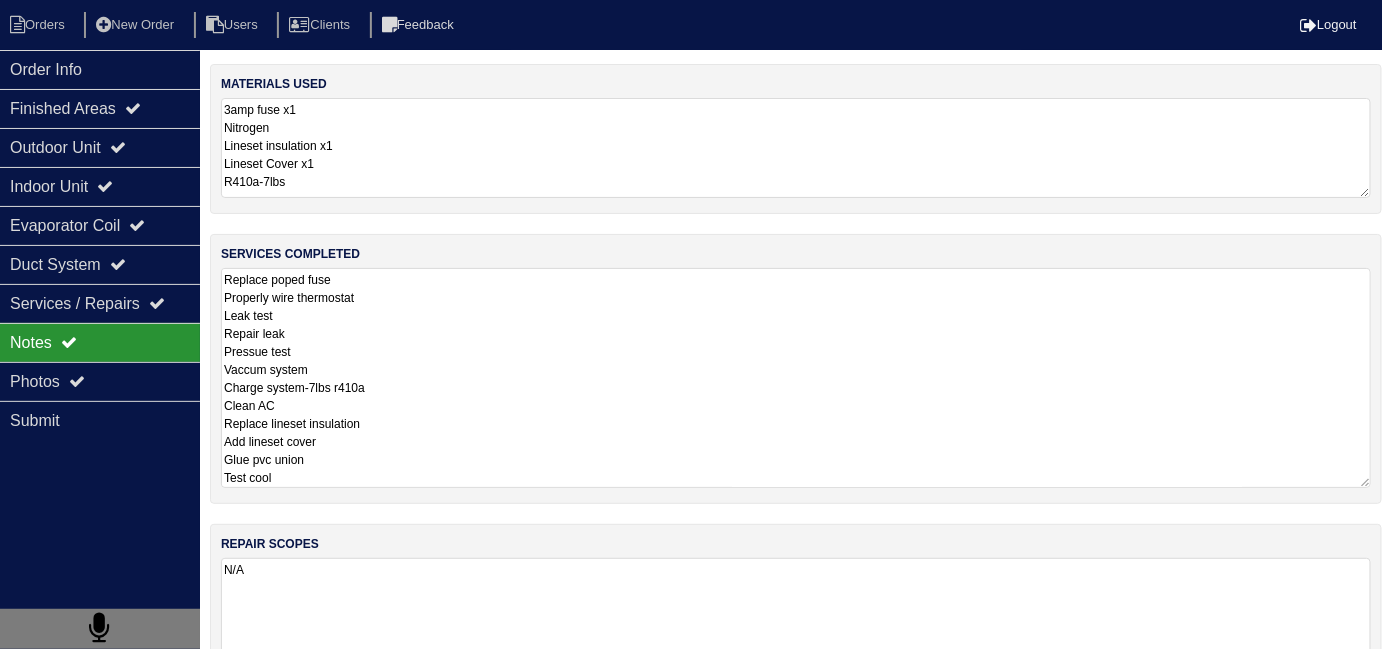 scroll, scrollTop: 1, scrollLeft: 0, axis: vertical 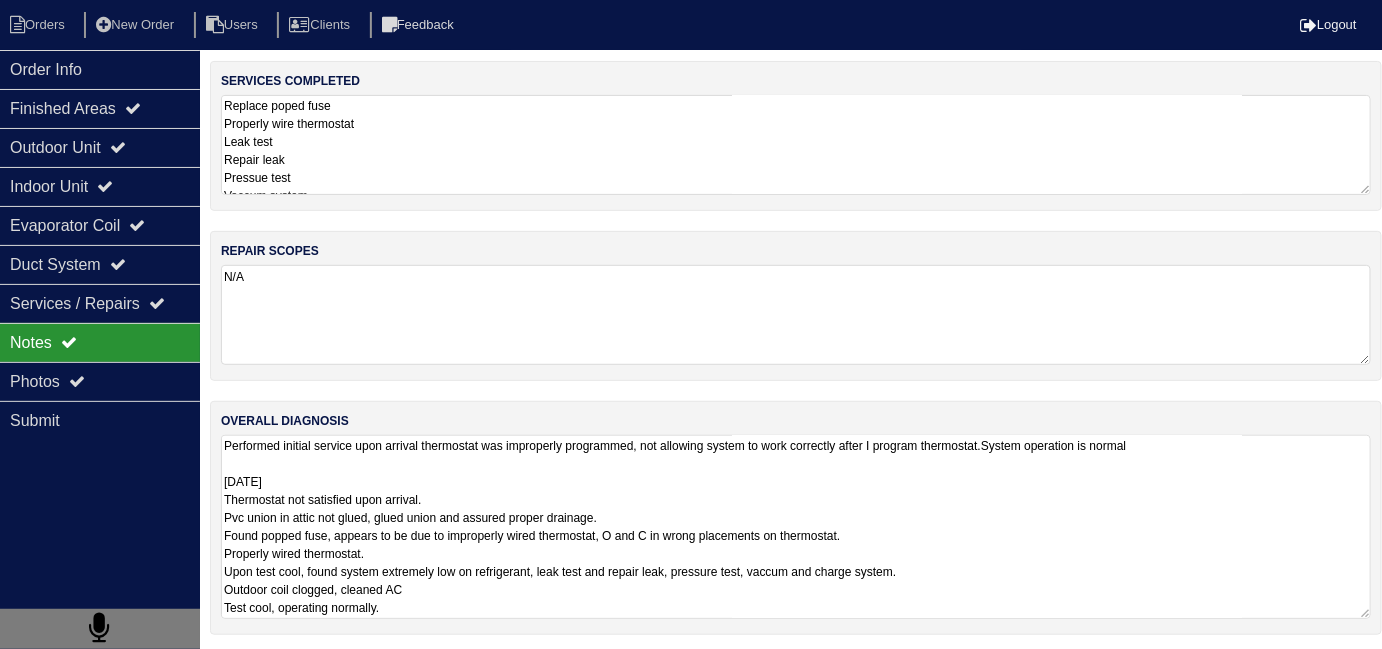 click on "Performed initial service upon arrival thermostat was improperly programmed, not allowing system to work correctly after I program thermostat.System operation is normal
[DATE]
Thermostat not satisfied upon arrival.
Pvc union in attic not glued, glued union and assured proper drainage.
Found popped fuse, appears to be due to improperly wired thermostat, O and C in wrong placements on thermostat.
Properly wired thermostat.
Upon test cool, found system extremely low on refrigerant, leak test and repair leak, pressure test, vaccum and charge system.
Outdoor coil clogged, cleaned AC
Test cool, operating normally." at bounding box center [796, 527] 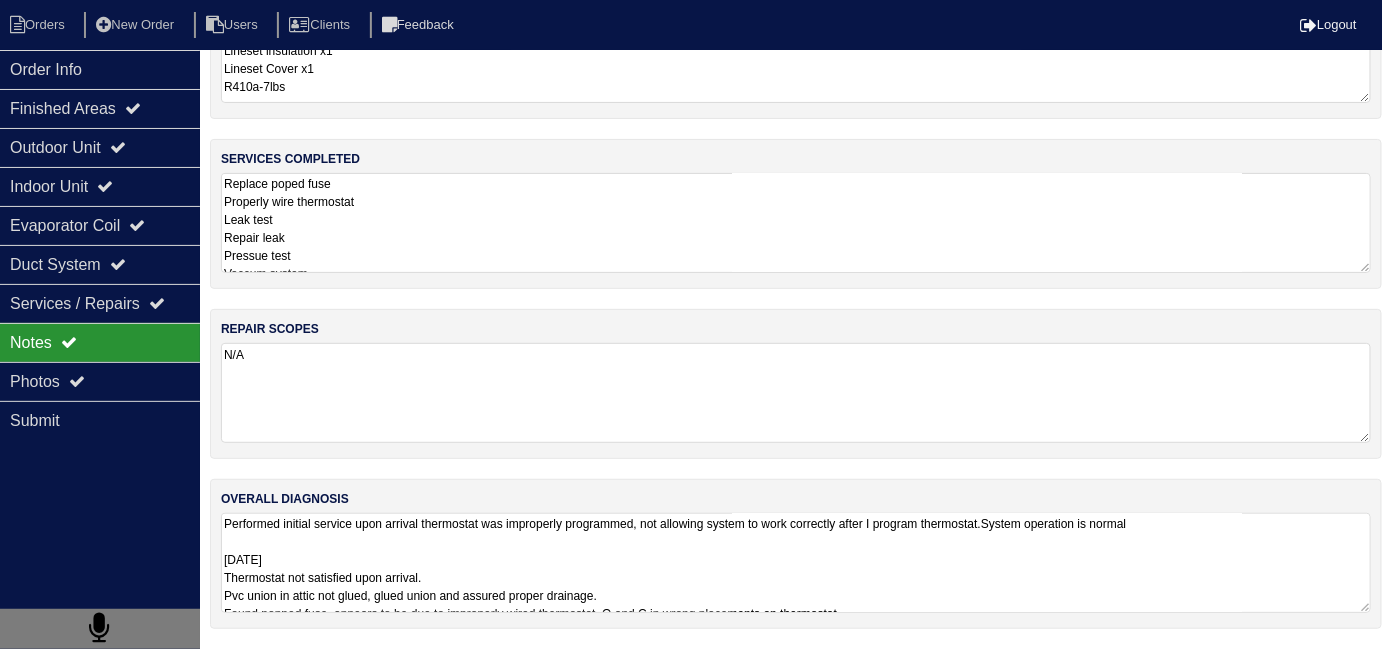 scroll, scrollTop: 89, scrollLeft: 0, axis: vertical 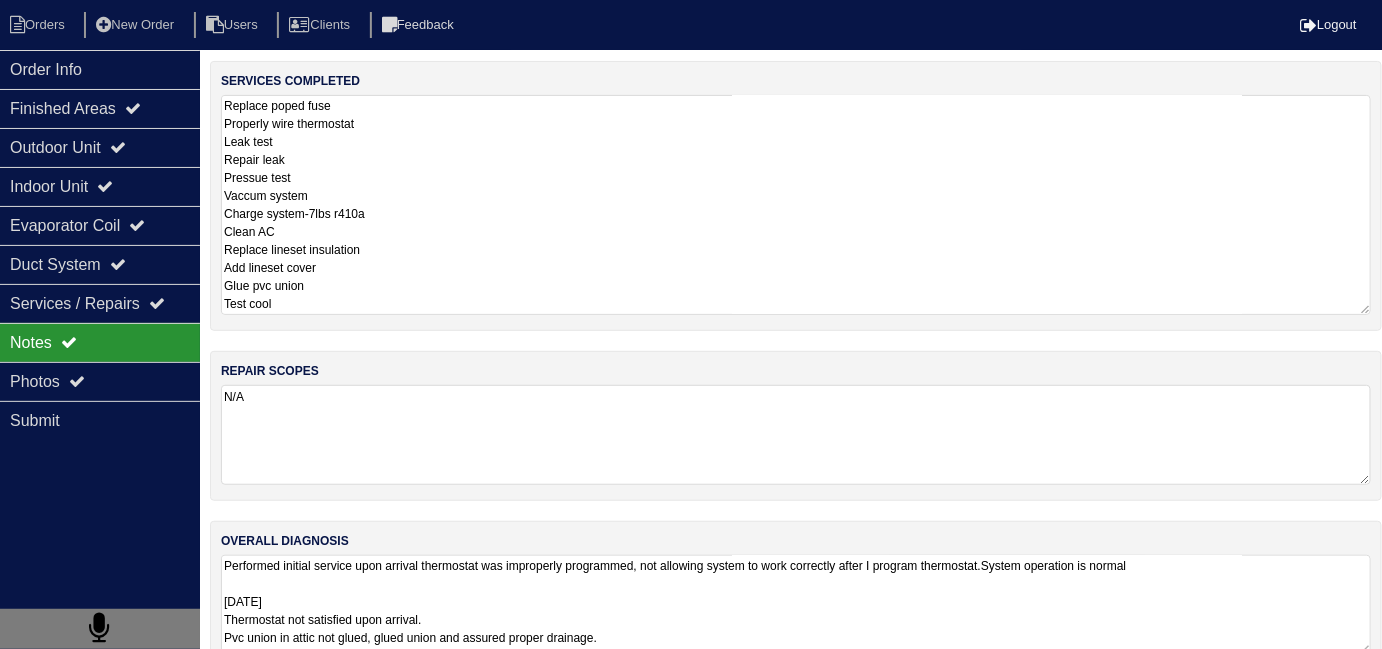 click on "materials used 3amp fuse x1
Nitrogen
Lineset insulation x1
Lineset Cover x1
R410a-7lbs services completed Replace poped fuse
Properly wire thermostat
Leak test
Repair leak
Pressue test
Vaccum system
Charge system-7lbs r410a
Clean AC
Replace lineset insulation
Add lineset cover
Glue pvc union
Test cool repair scopes N/A overall diagnosis Performed initial service upon arrival thermostat was improperly programmed, not allowing system to work correctly after I program thermostat.System operation is normal
[DATE]
Thermostat not satisfied upon arrival.
Pvc union in attic not glued, glued union and assured proper drainage.
Found popped fuse, appears to be due to improperly wired thermostat, O and C in wrong placements on thermostat.
Properly wired thermostat.
Upon test cool, found system extremely low on refrigerant, leak test and repair leak, pressure test, vaccum and charge system.
Outdoor coil clogged, cleaned AC
Test cool, operating normally." at bounding box center [796, 291] 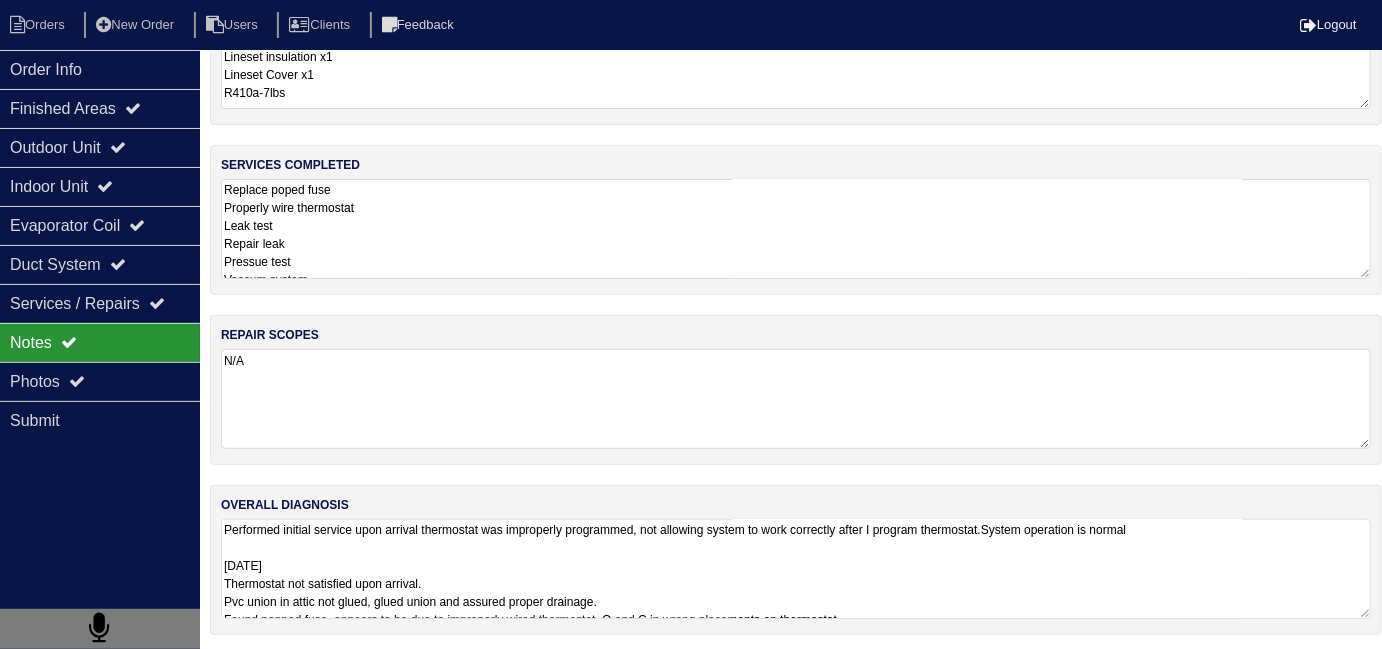 scroll, scrollTop: 173, scrollLeft: 0, axis: vertical 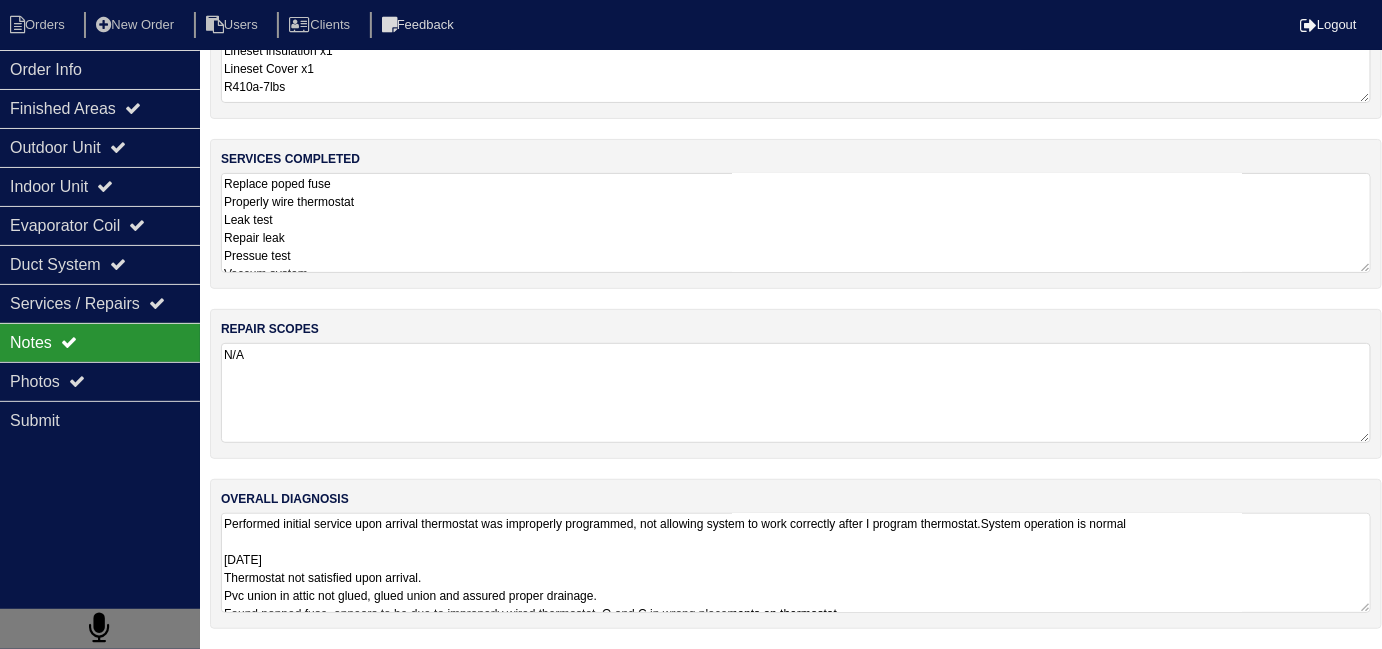 click on "Replace poped fuse
Properly wire thermostat
Leak test
Repair leak
Pressue test
Vaccum system
Charge system-7lbs r410a
Clean AC
Replace lineset insulation
Add lineset cover
Glue pvc union
Test cool" at bounding box center [796, 223] 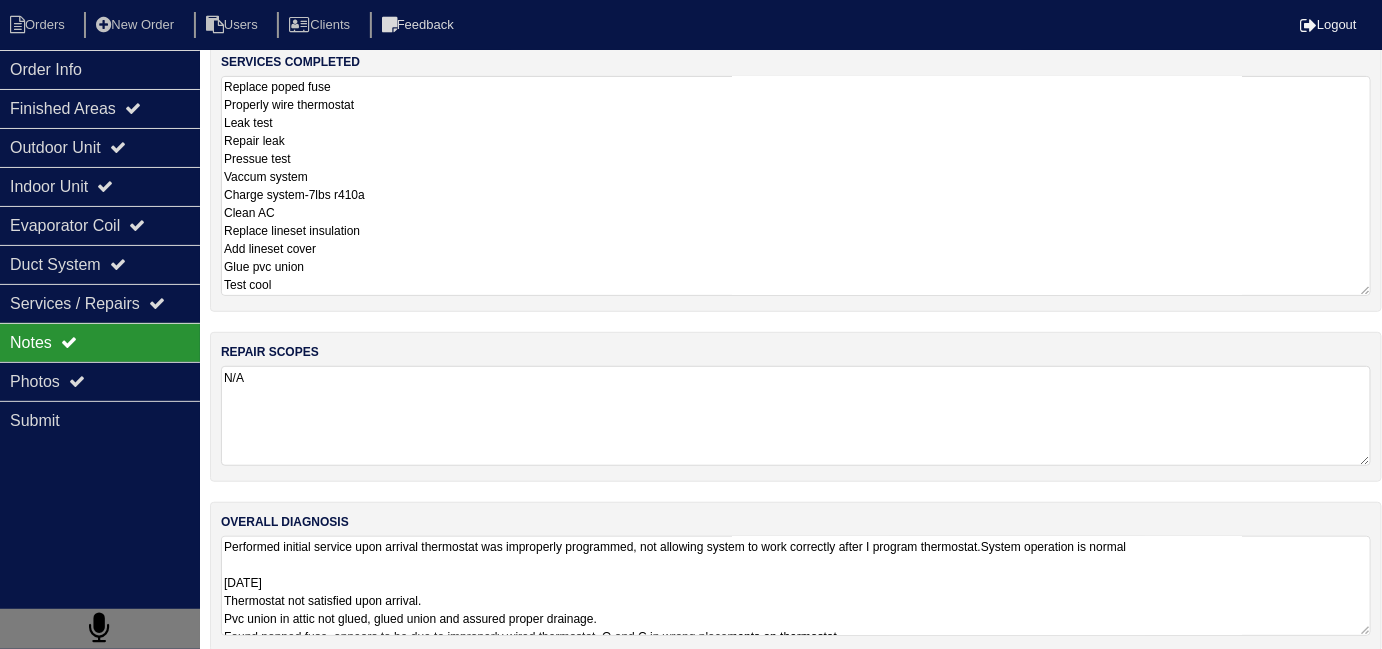 scroll, scrollTop: 209, scrollLeft: 0, axis: vertical 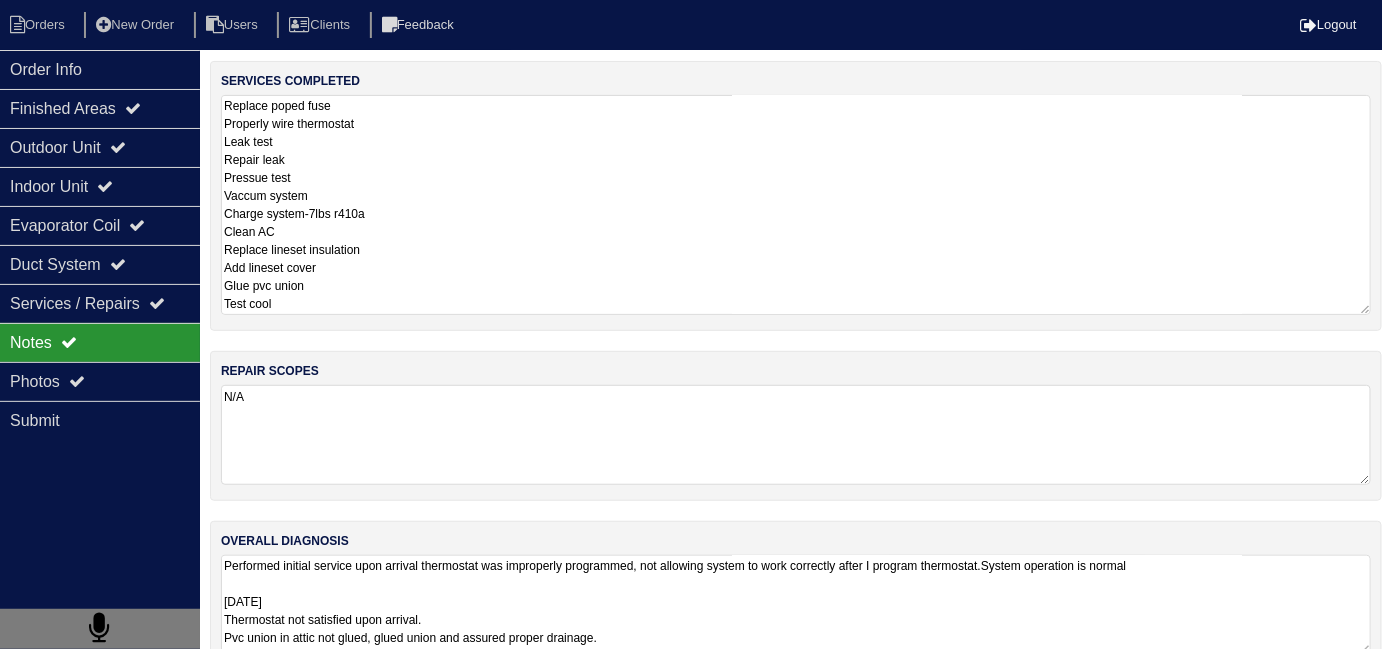 click on "Performed initial service upon arrival thermostat was improperly programmed, not allowing system to work correctly after I program thermostat.System operation is normal
8/6/25
Thermostat not satisfied upon arrival.
Pvc union in attic not glued, glued union and assured proper drainage.
Found popped fuse, appears to be due to improperly wired thermostat, O and C in wrong placements on thermostat.
Properly wired thermostat.
Upon test cool, found system extremely low on refrigerant, leak test and repair leak, pressure test, vaccum and charge system.
Outdoor coil clogged, cleaned AC
Test cool, operating normally." at bounding box center (796, 605) 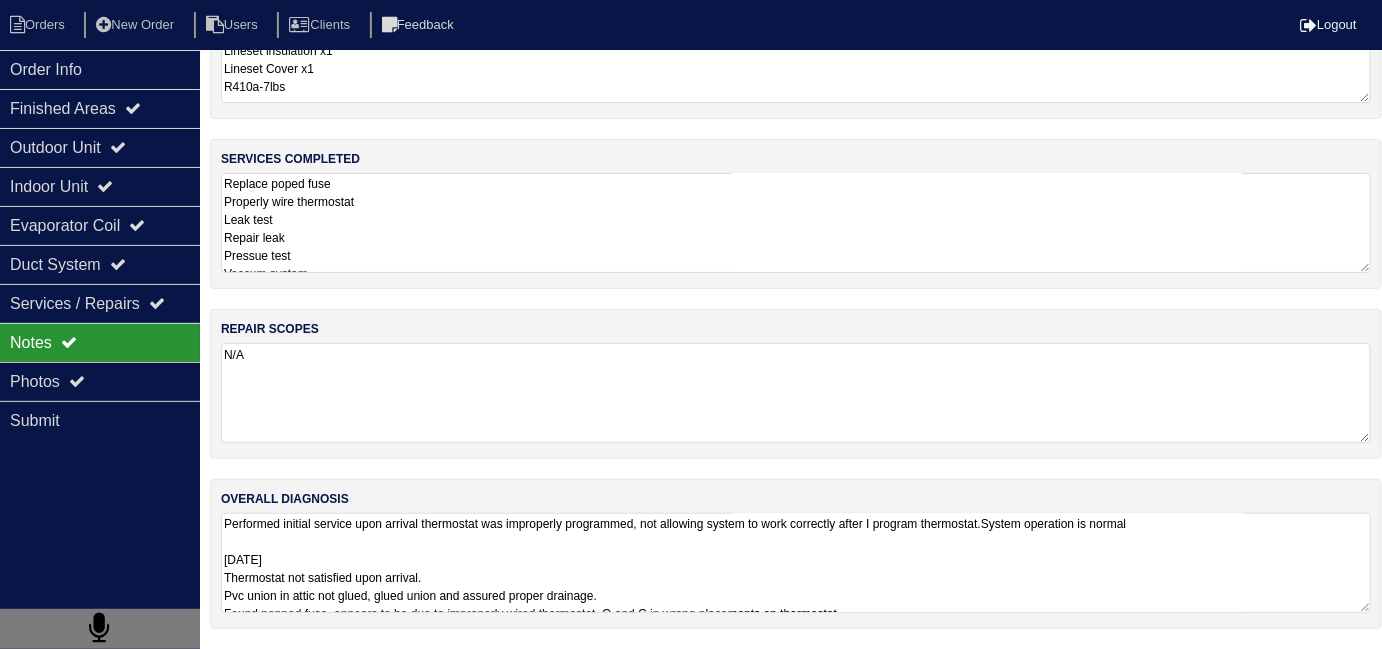 scroll, scrollTop: 89, scrollLeft: 0, axis: vertical 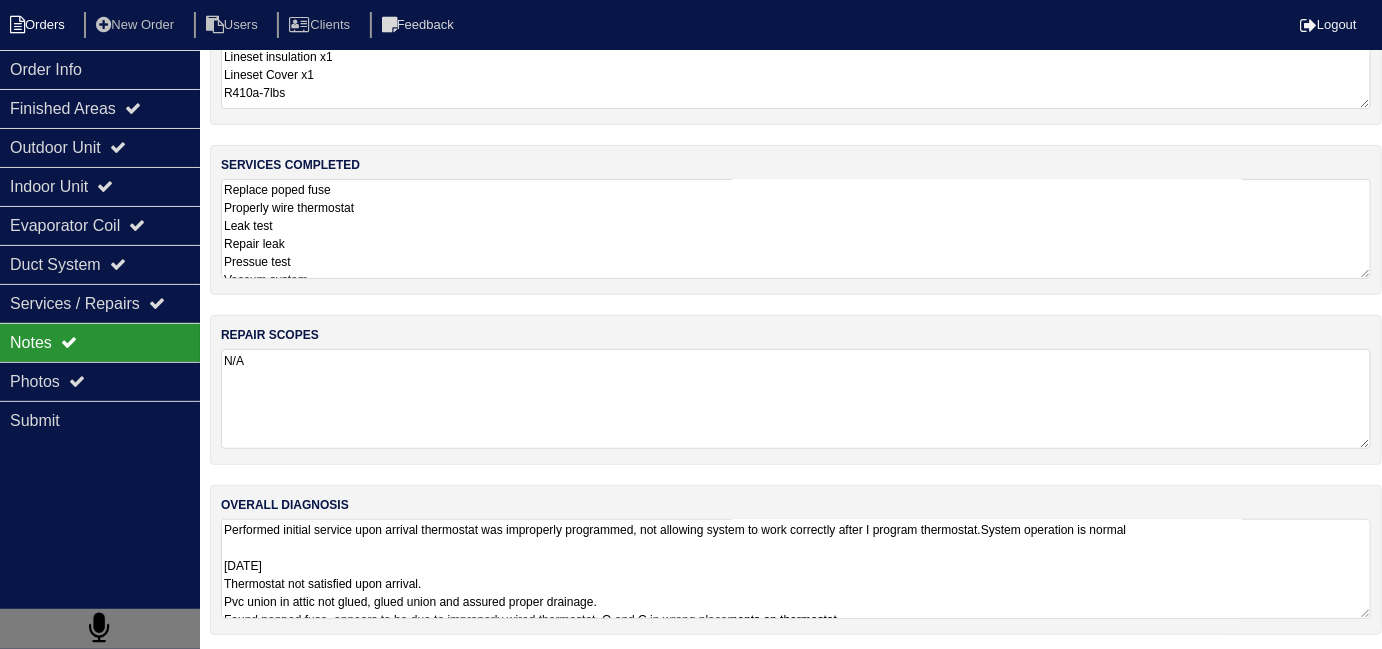click on "Orders" at bounding box center (40, 25) 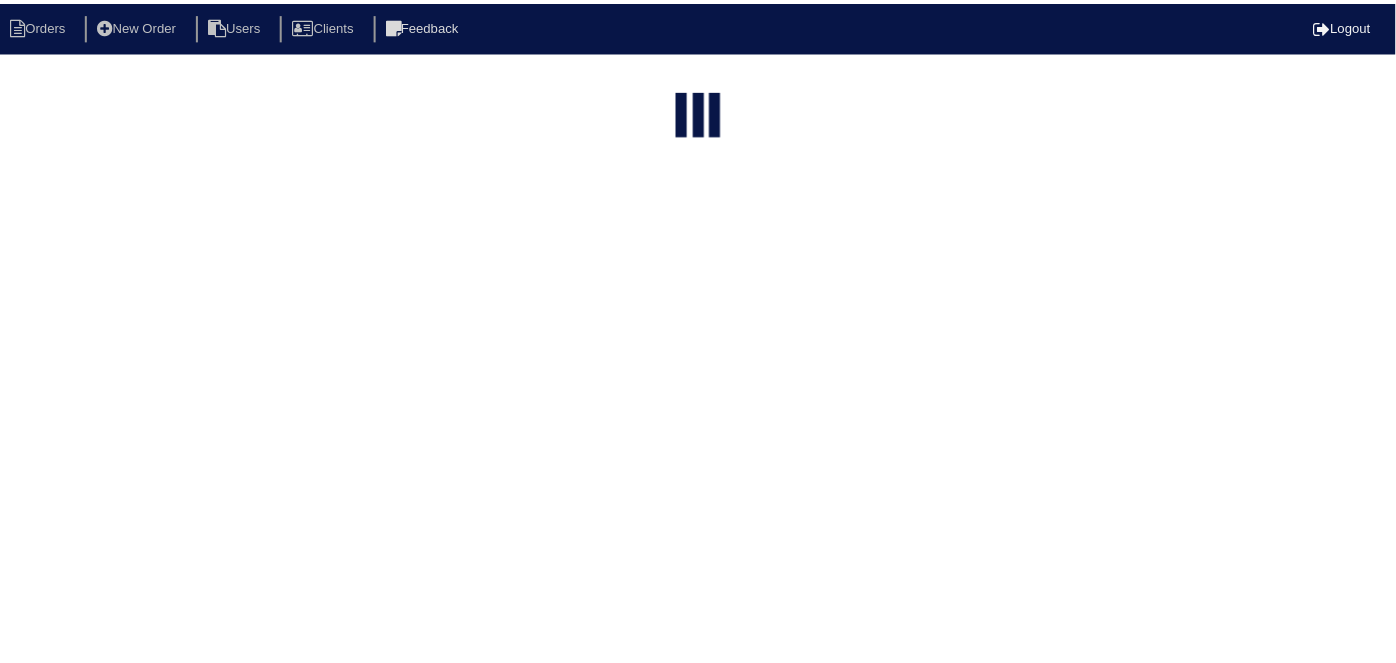 scroll, scrollTop: 0, scrollLeft: 0, axis: both 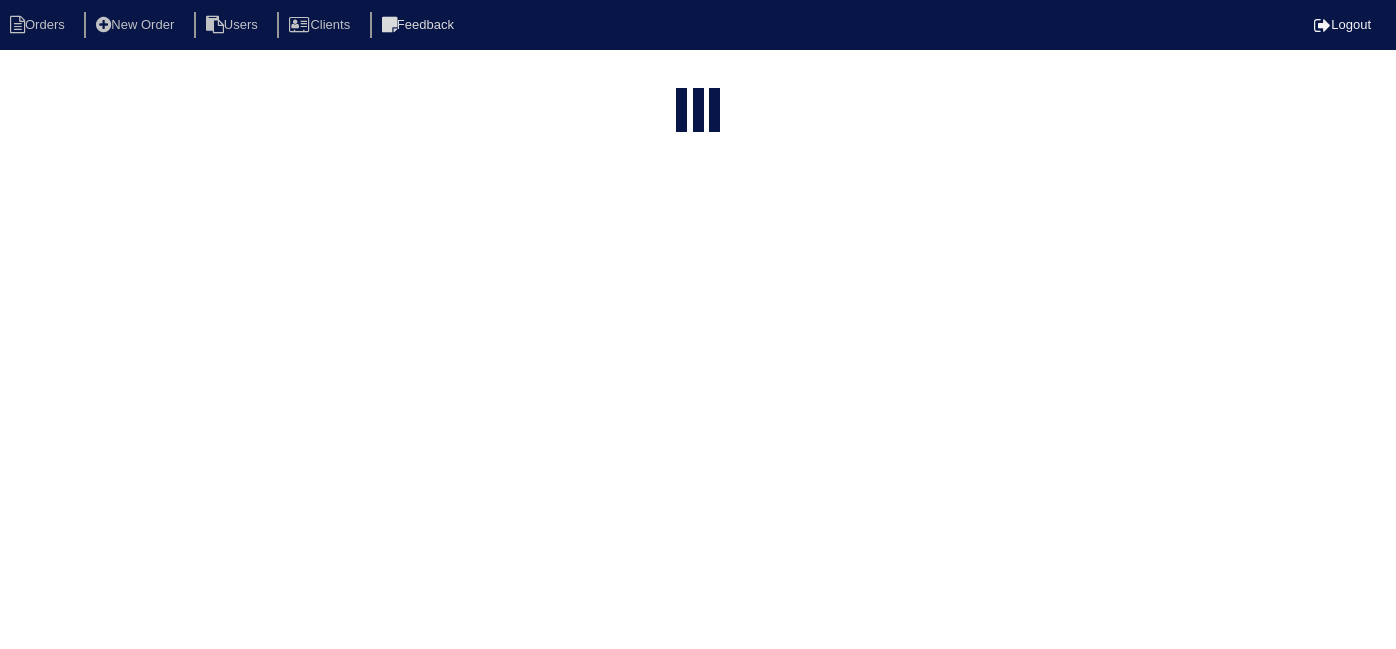 select on "15" 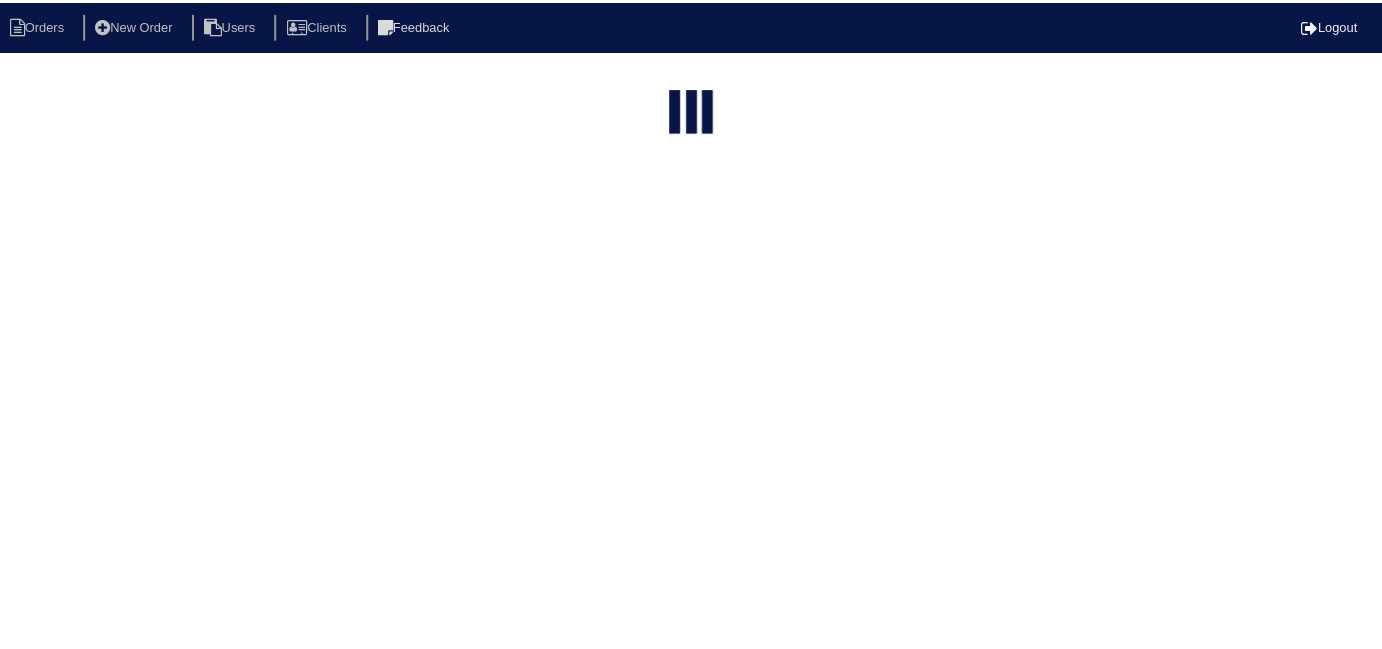 scroll, scrollTop: 0, scrollLeft: 0, axis: both 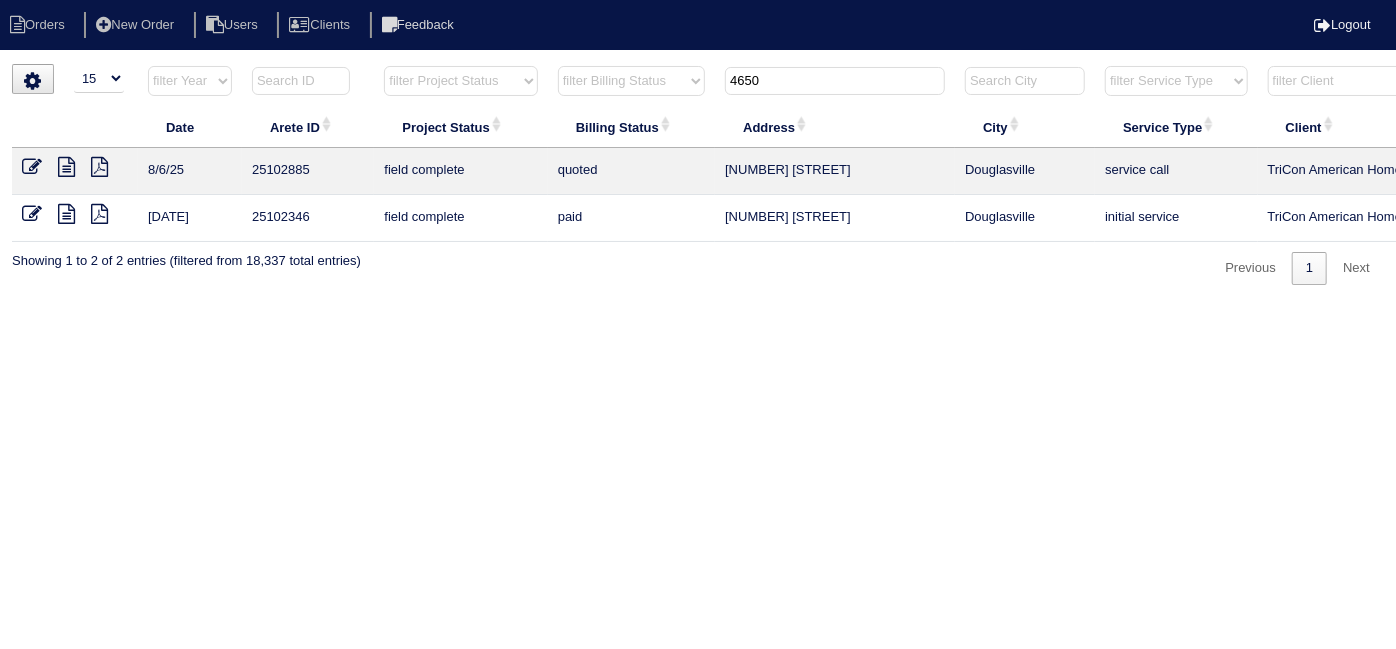 drag, startPoint x: 814, startPoint y: 90, endPoint x: 658, endPoint y: 79, distance: 156.38734 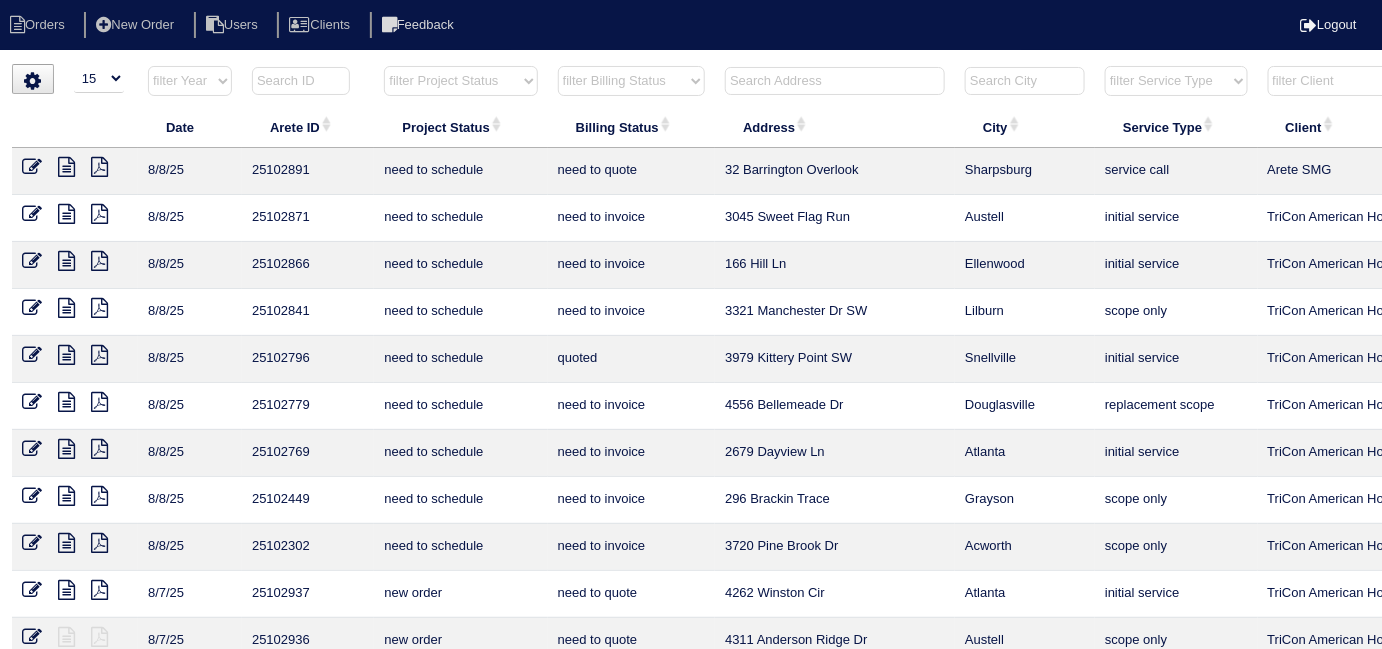 type 